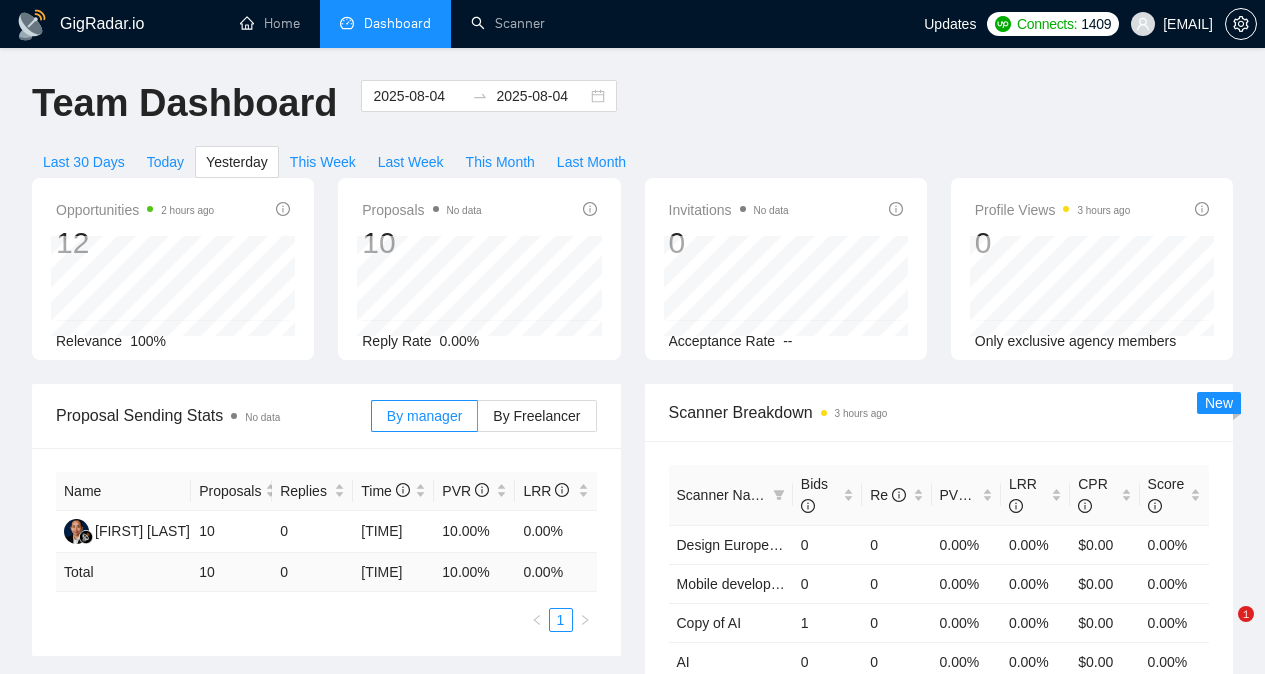 scroll, scrollTop: 0, scrollLeft: 0, axis: both 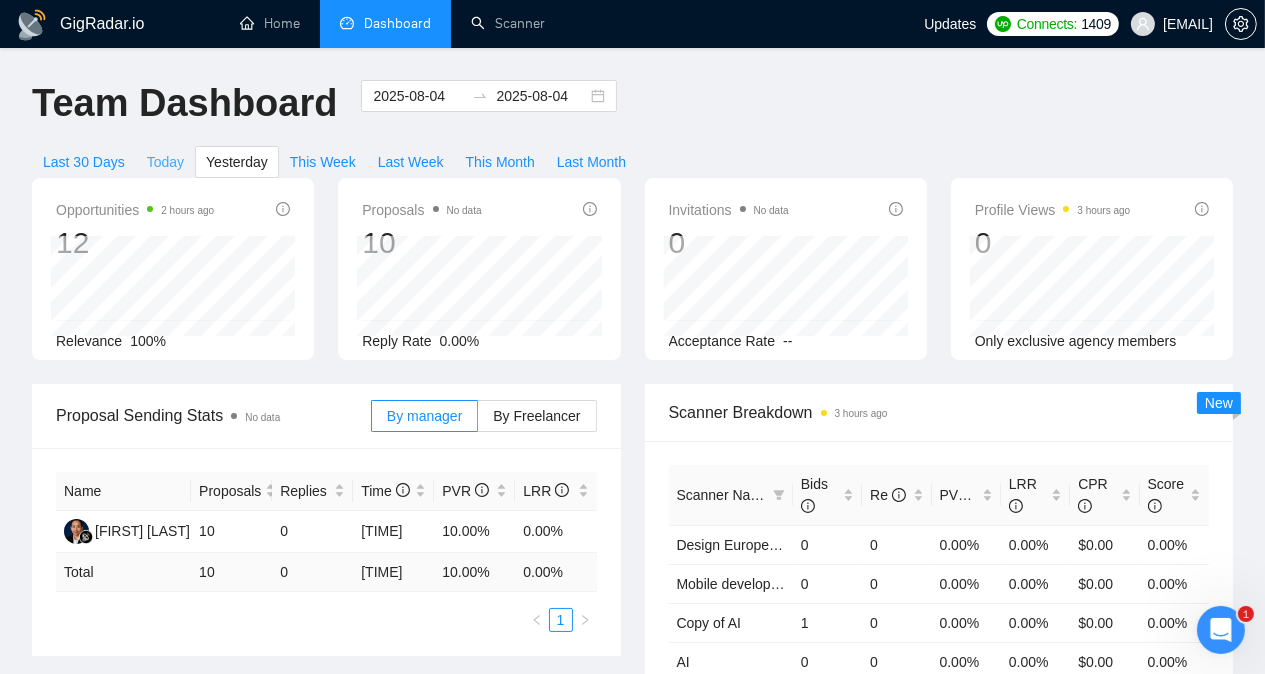 click on "Today" at bounding box center [165, 162] 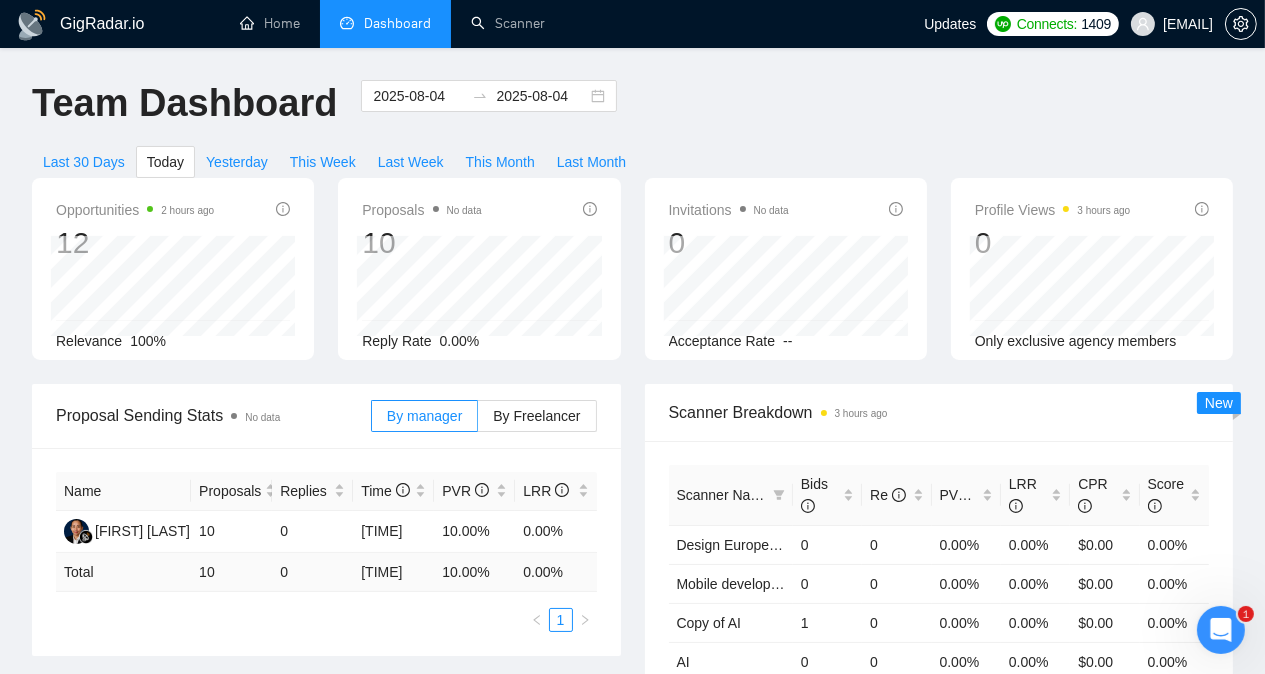 type on "2025-08-05" 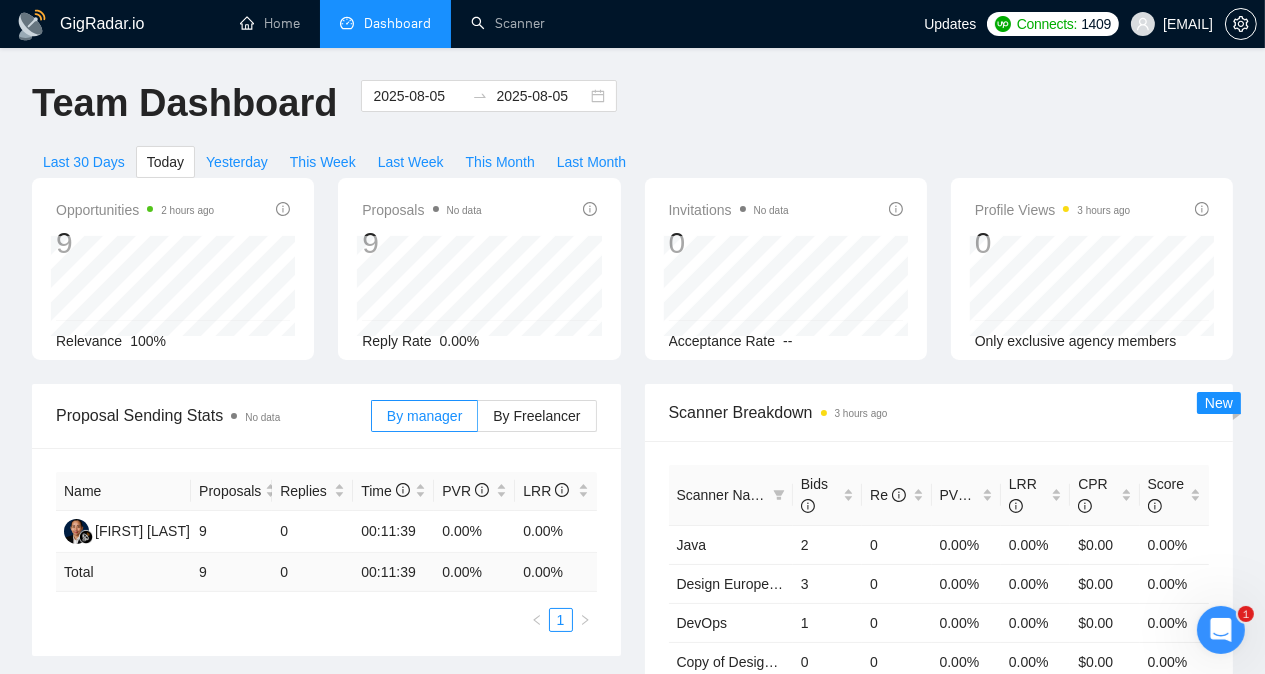 click 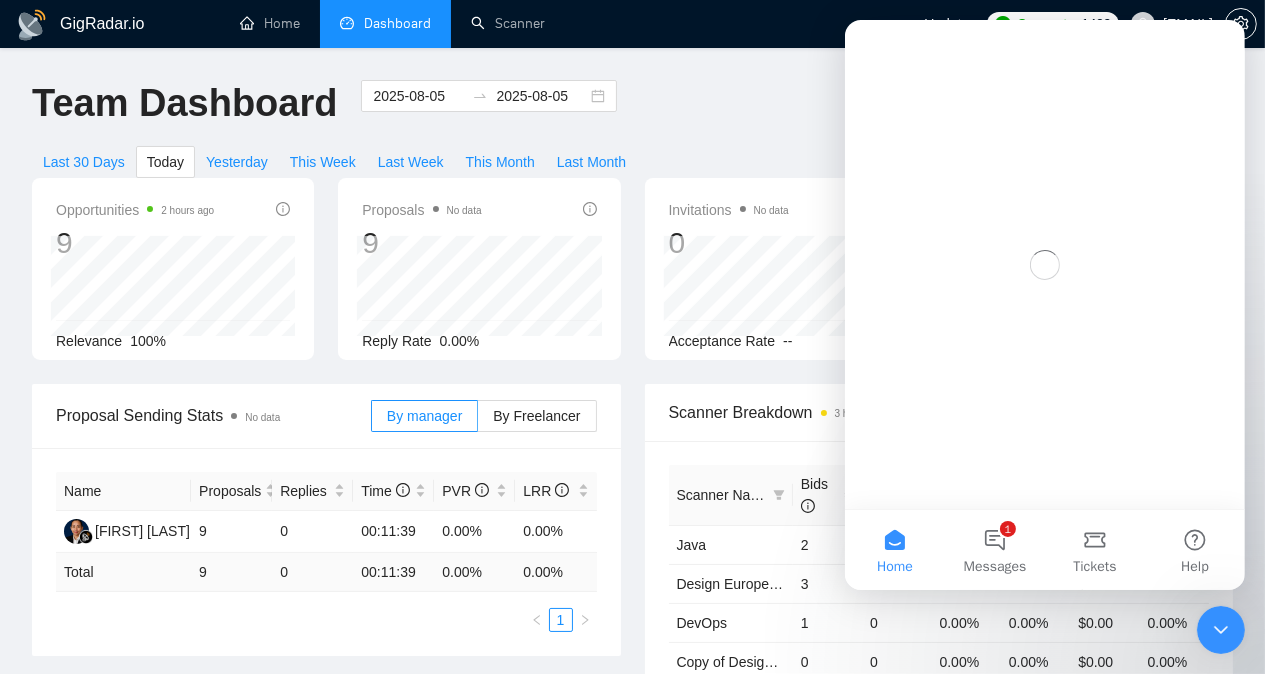 scroll, scrollTop: 0, scrollLeft: 0, axis: both 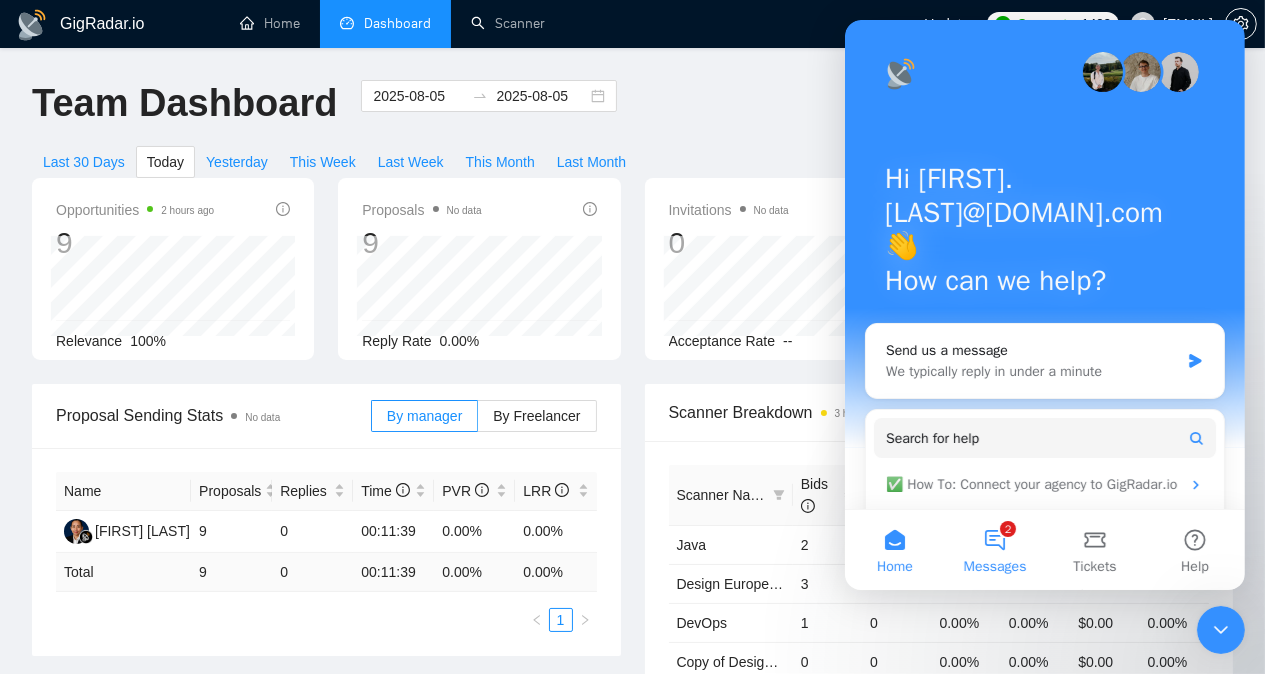 click on "2 Messages" at bounding box center [994, 550] 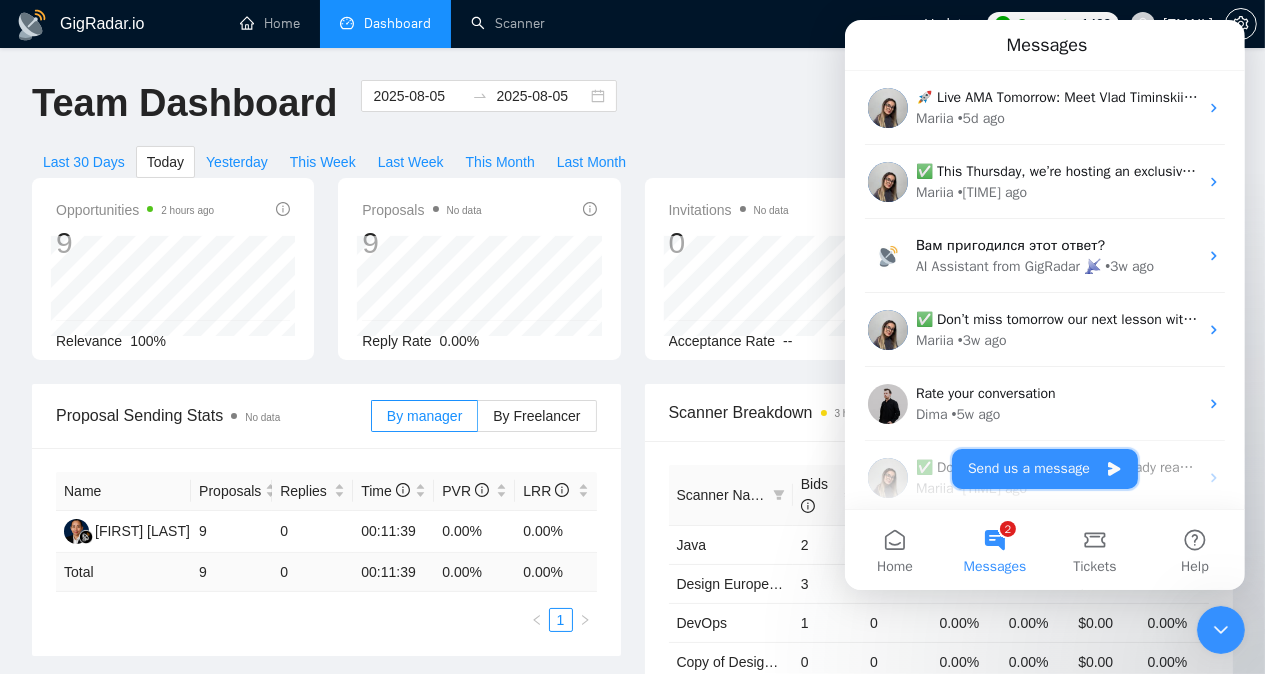 click on "Send us a message" at bounding box center (1044, 469) 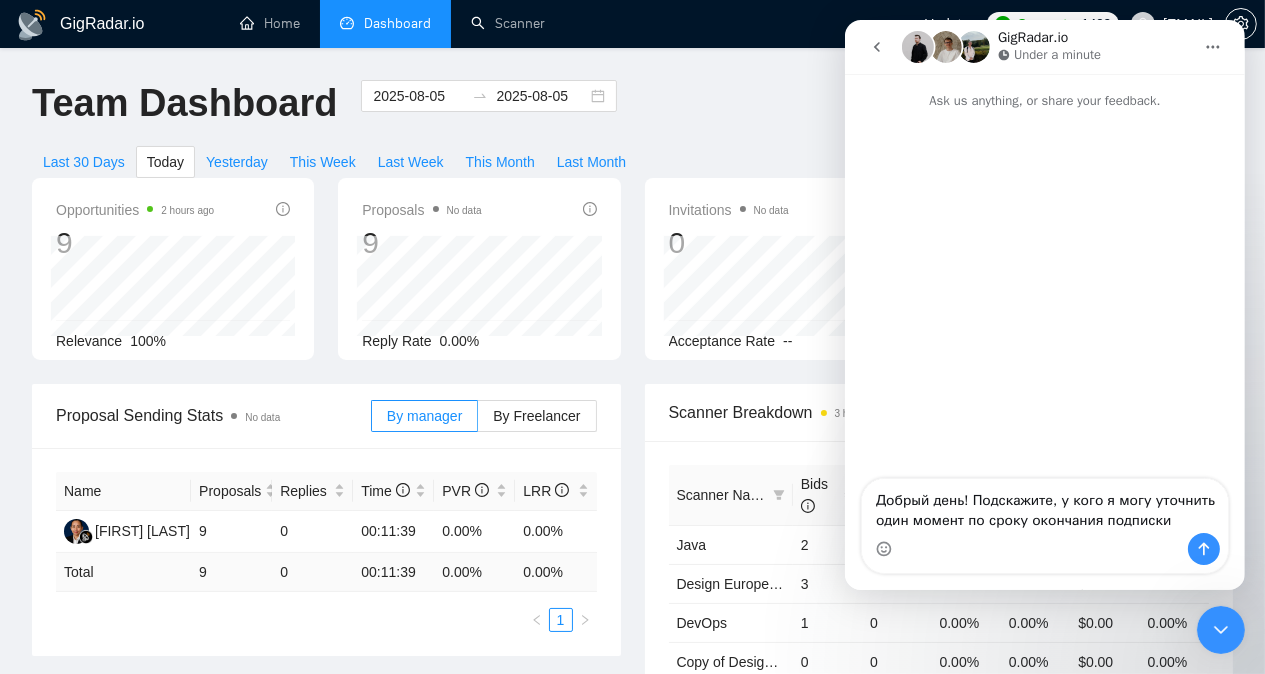type on "Добрый день! Подскажите, у кого я могу уточнить один момент по сроку окончания подписки?" 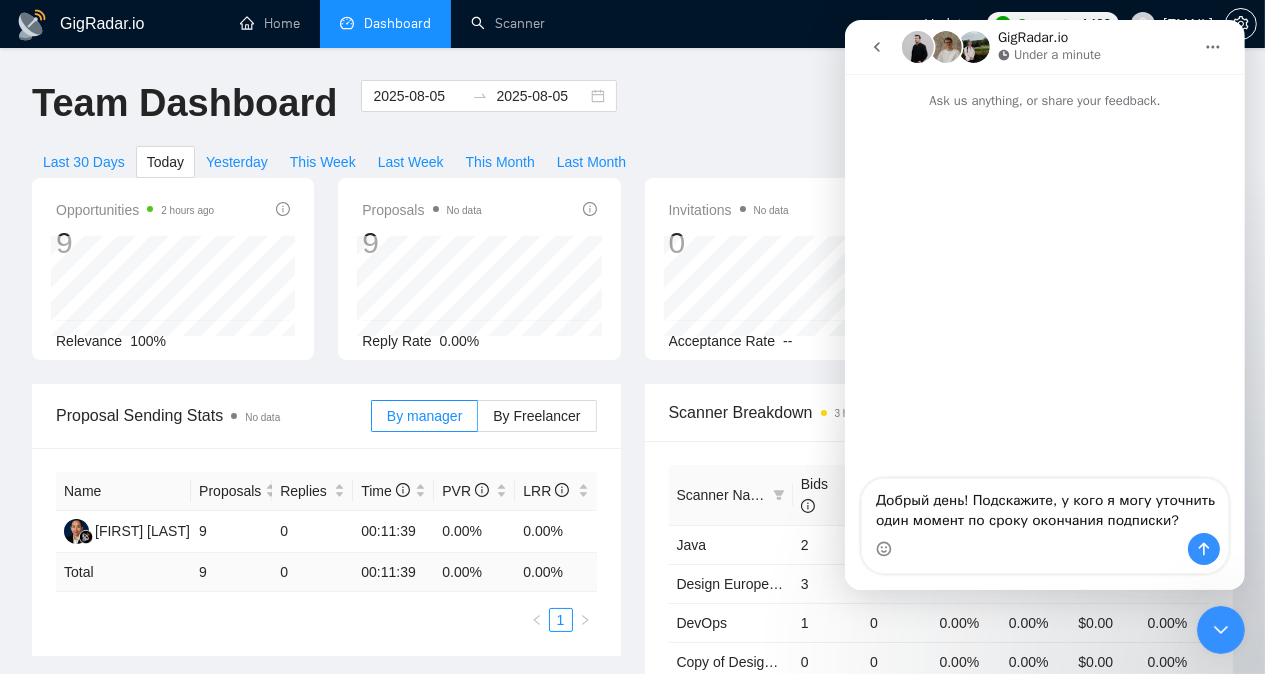type 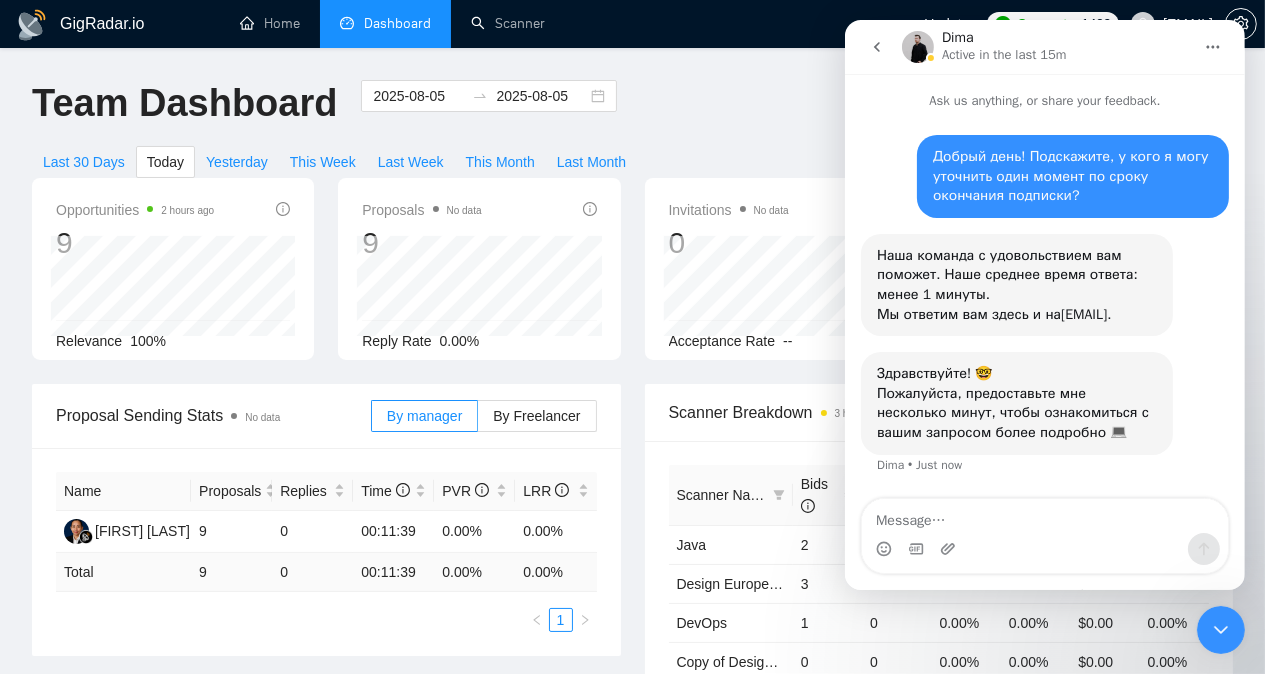 scroll, scrollTop: 16, scrollLeft: 0, axis: vertical 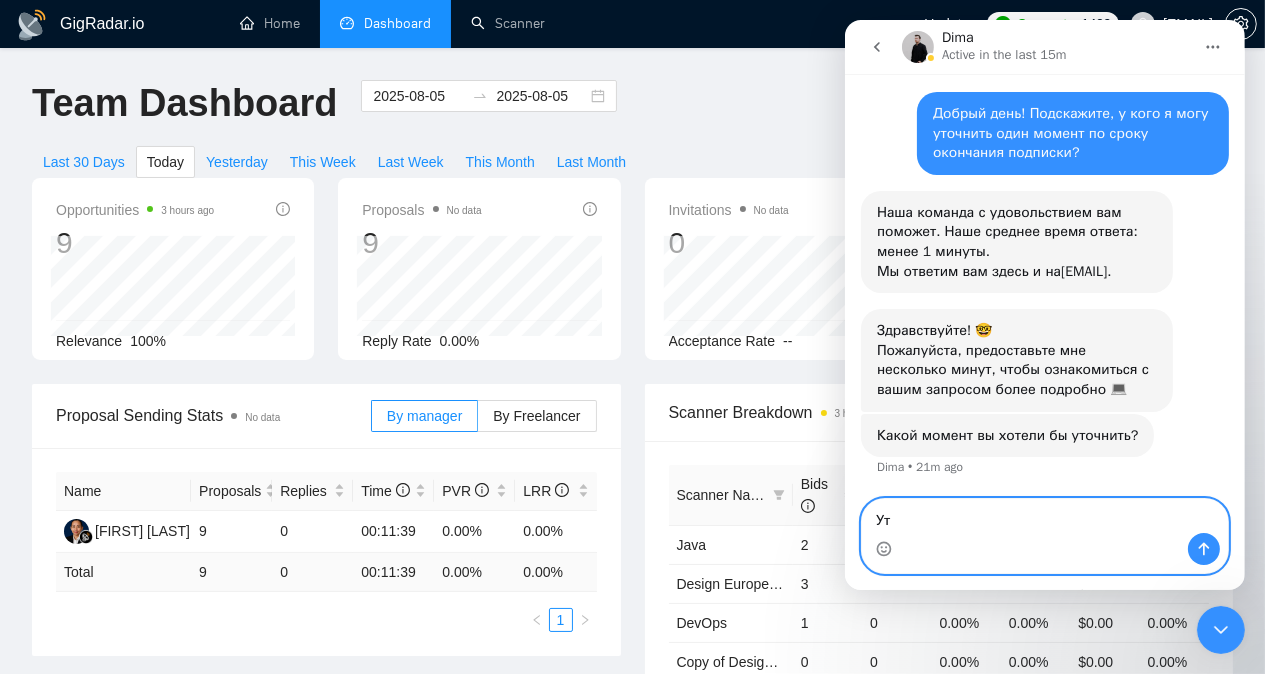 type on "У" 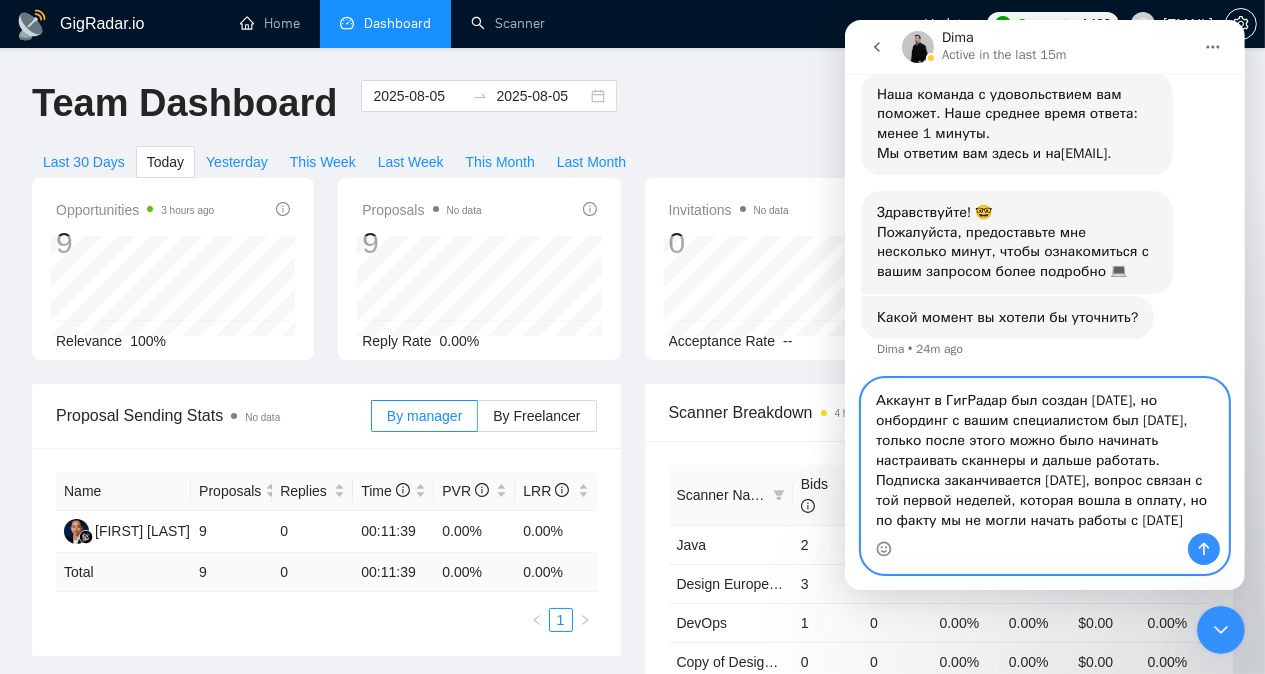 scroll, scrollTop: 181, scrollLeft: 0, axis: vertical 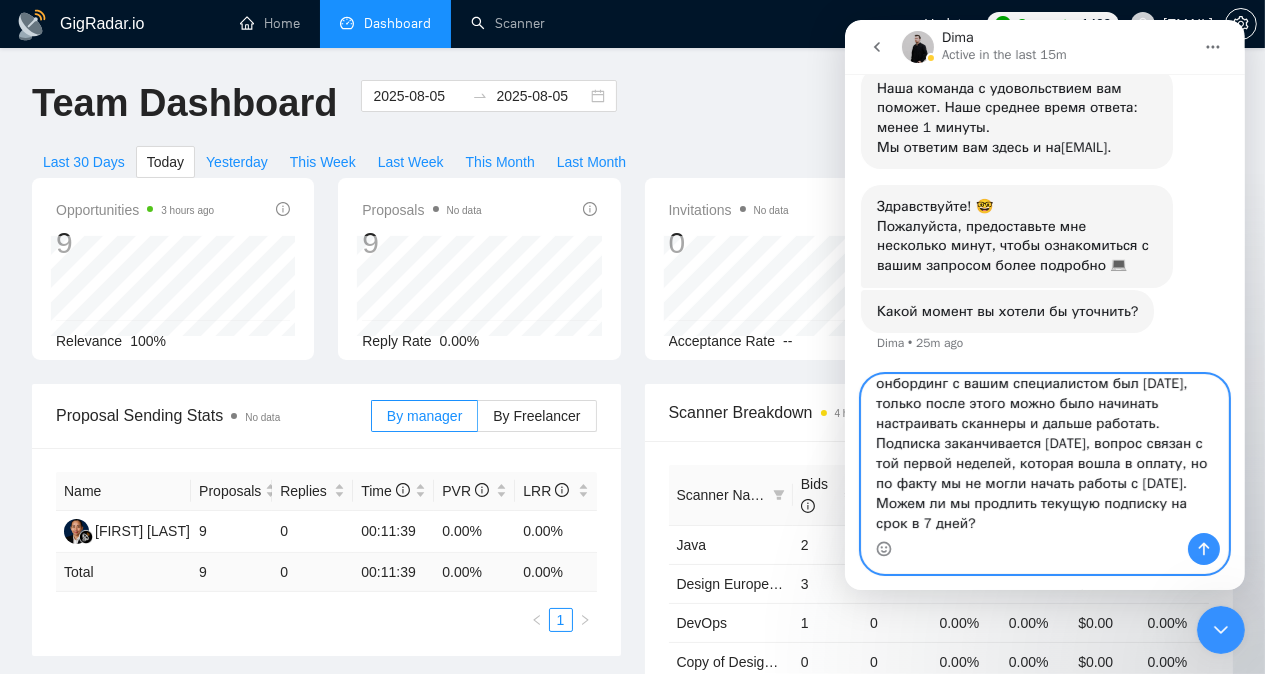 click on "Аккаунт в ГигРадар был создан [DATE], но онбординг с вашим специалистом был [DATE], только после этого можно было начинать настраивать сканнеры и дальше работать. Подписка заканчивается [DATE], вопрос связан с той первой неделей, которая вошла в оплату, но по факту мы не могли начать работы с [DATE]. Можем ли мы продлить текущую подписку на срок в 7 дней?" at bounding box center [1044, 454] 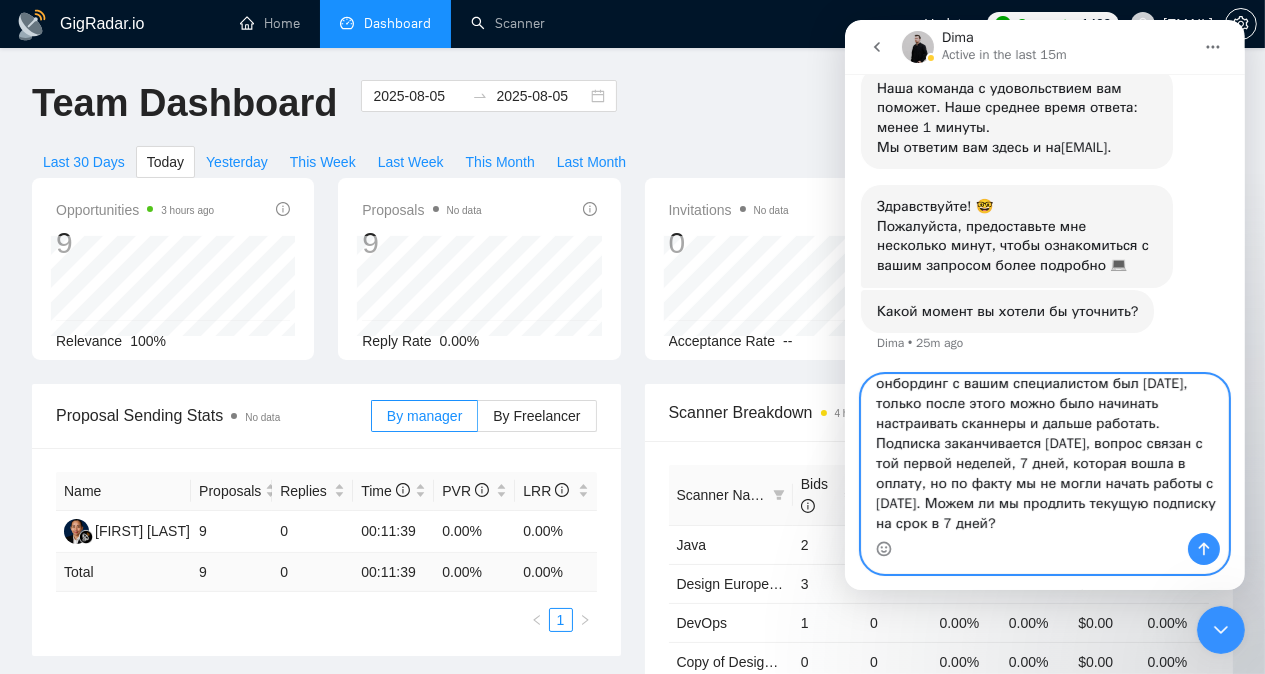 type on "Аккаунт в ГигРадар был создан [DATE], но онбординг с вашим специалистом был [DATE], только после этого можно было начинать настраивать сканнеры и дальше работать. Подписка заканчивается [DATE], вопрос связан с той первой неделей, 7 дней, которая вошла в оплату, но по факту мы не могли начать работы с [DATE]. Можем ли мы продлить текущую подписку на срок в 7 дней?" 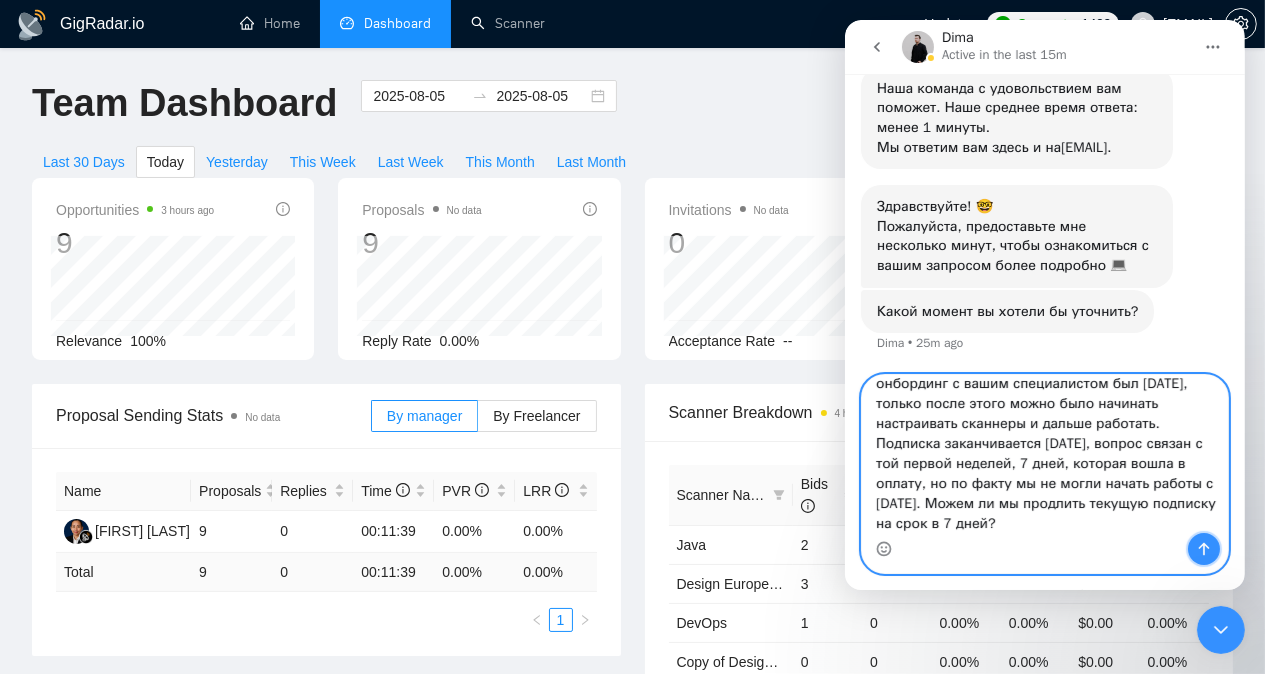 click at bounding box center [1203, 549] 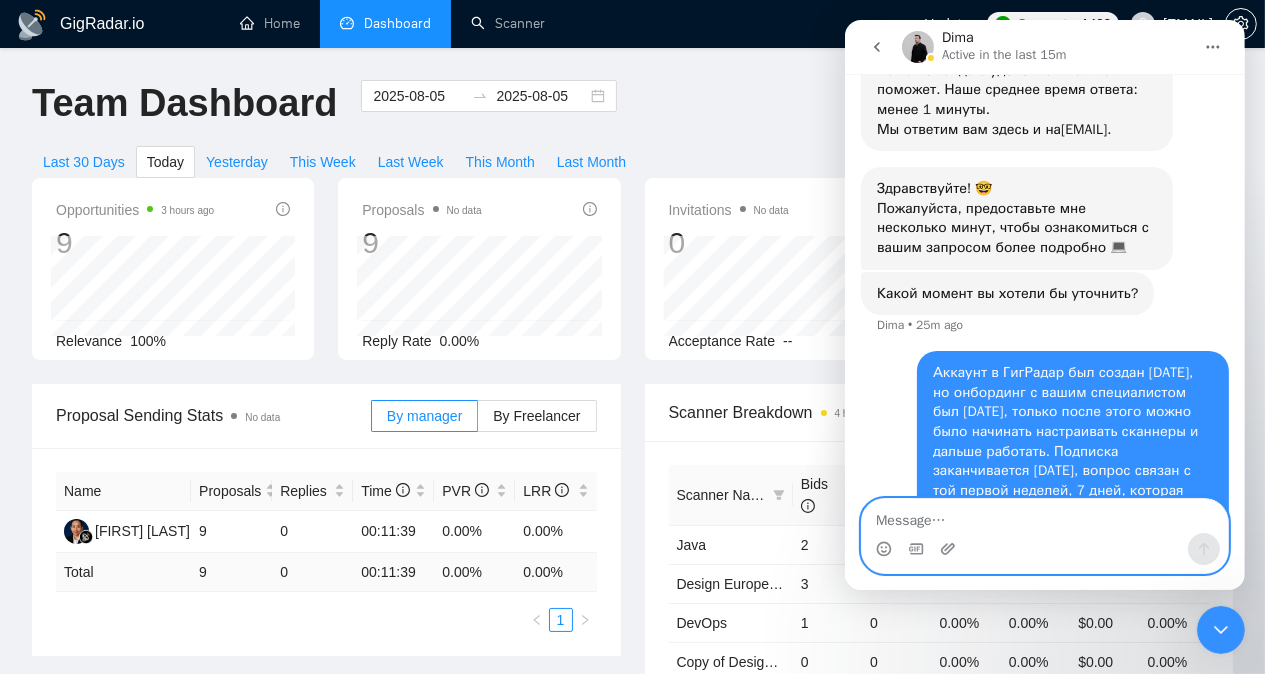 scroll, scrollTop: 0, scrollLeft: 0, axis: both 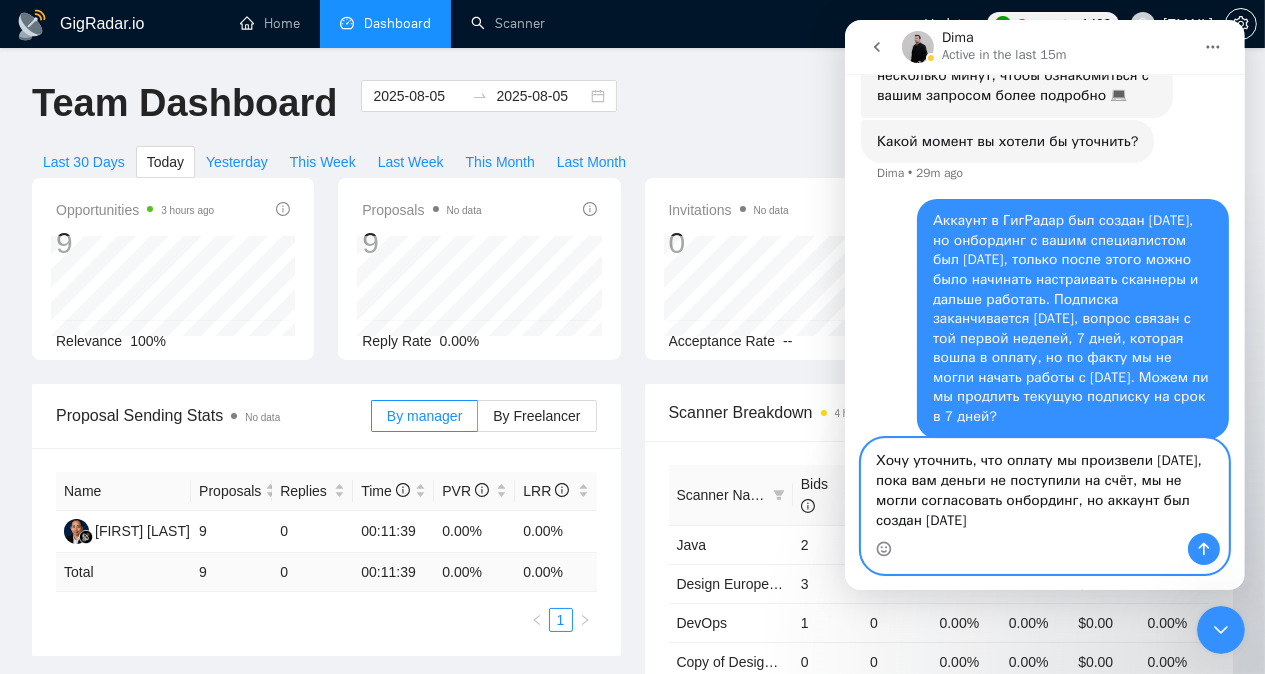 type on "Хочу уточнить, что оплату мы произвели [DATE], пока вам деньги не поступили на счёт, мы не могли согласовать онбординг, но аккаунт был создан [DATE]." 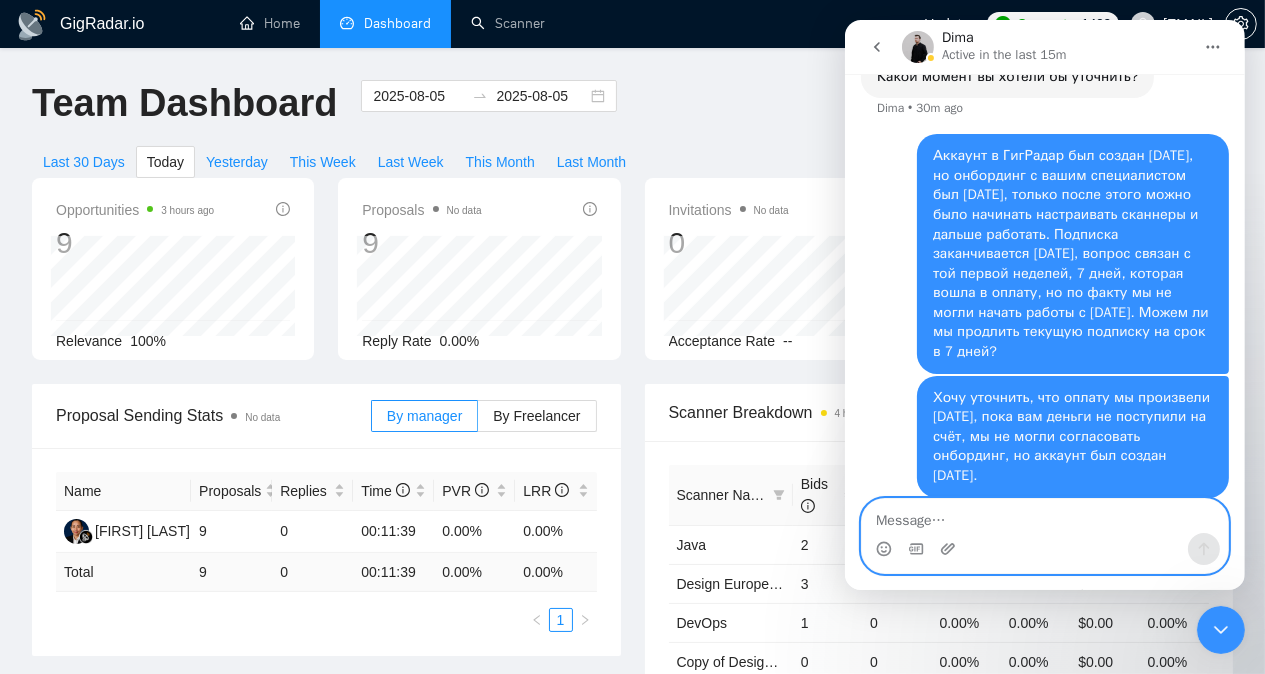 scroll, scrollTop: 478, scrollLeft: 0, axis: vertical 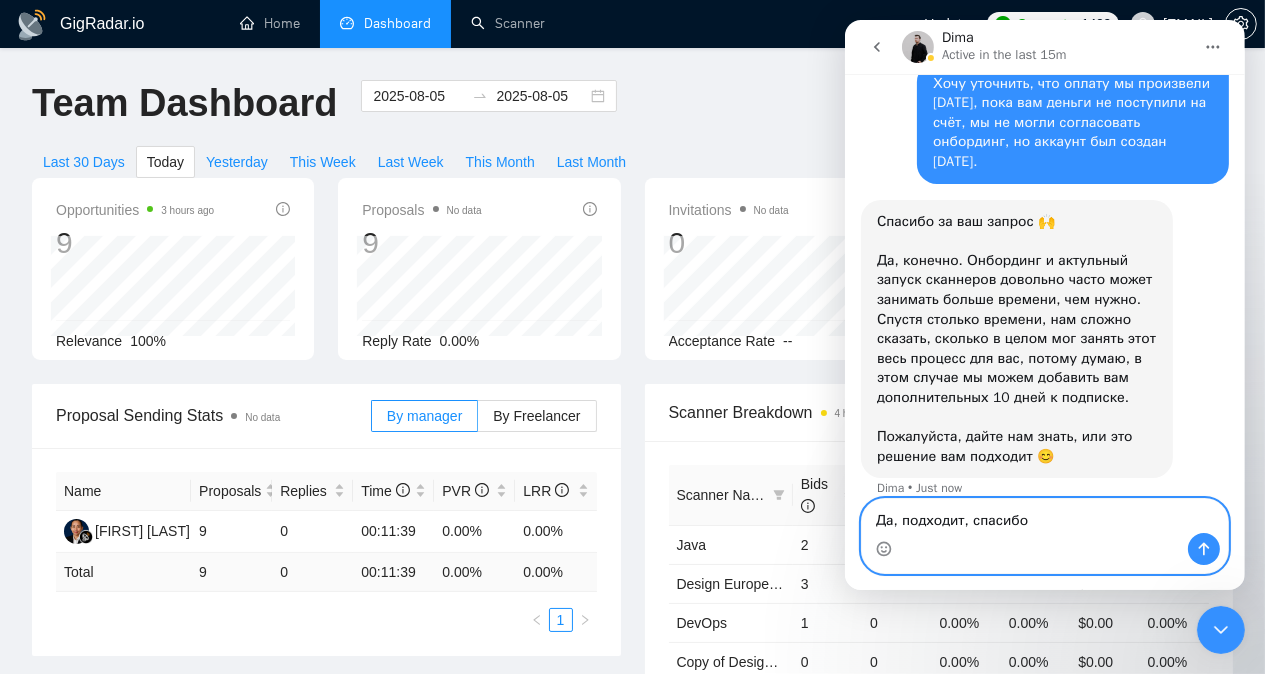 type on "Да, подходит, спасибо!" 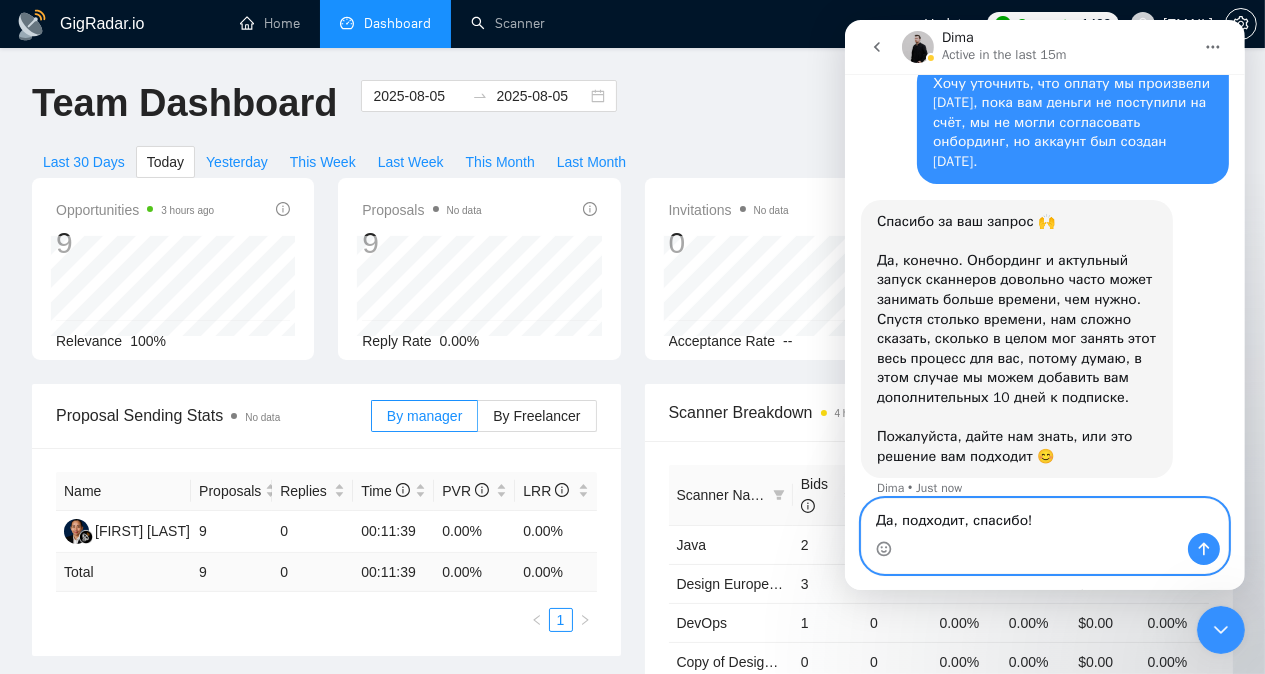 type 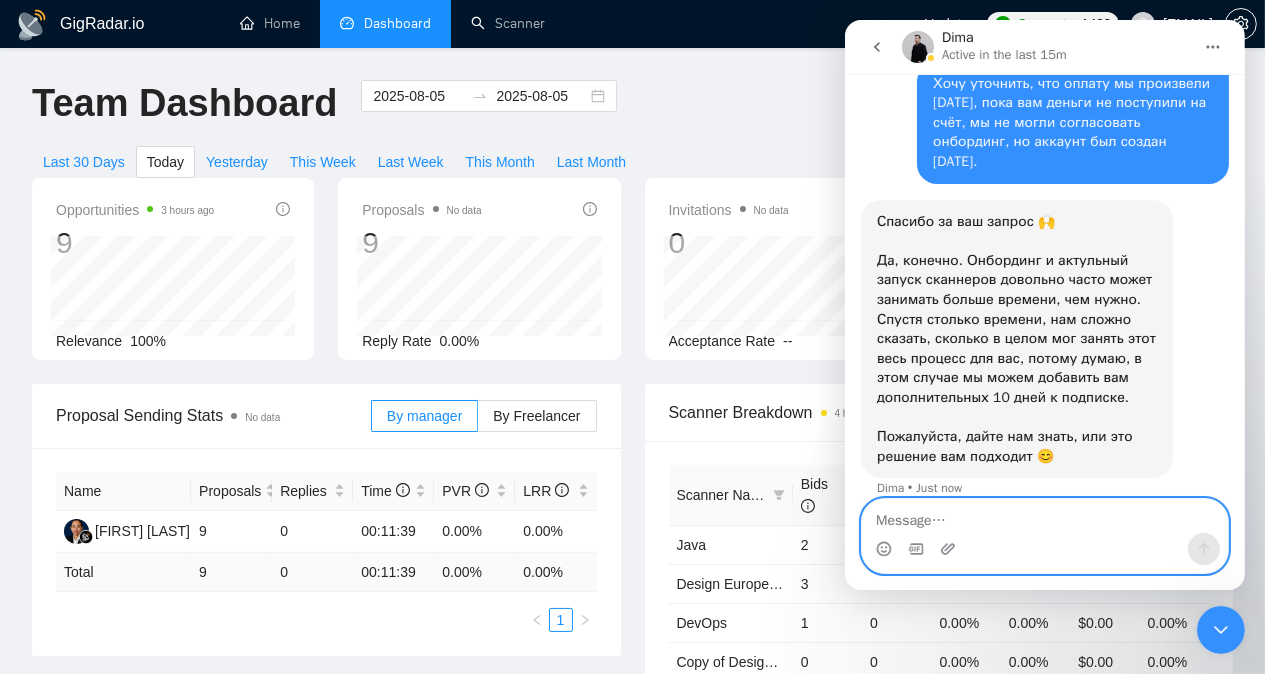 scroll, scrollTop: 756, scrollLeft: 0, axis: vertical 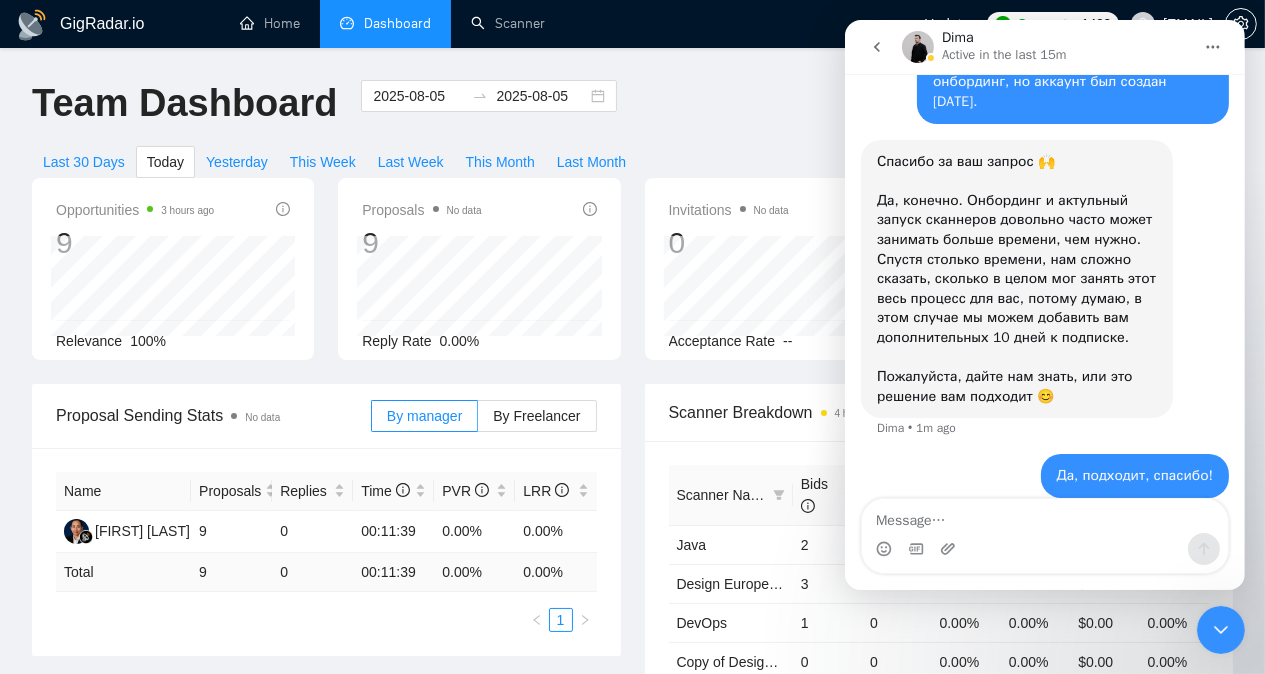 click 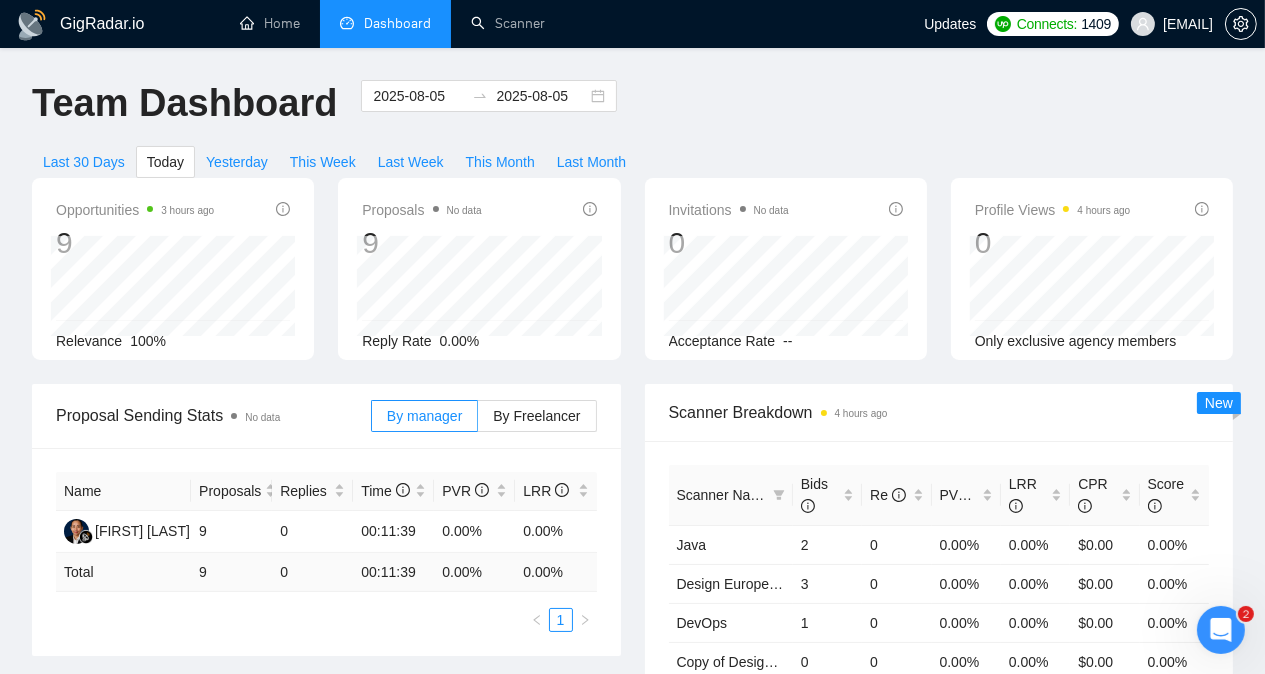 scroll, scrollTop: 0, scrollLeft: 0, axis: both 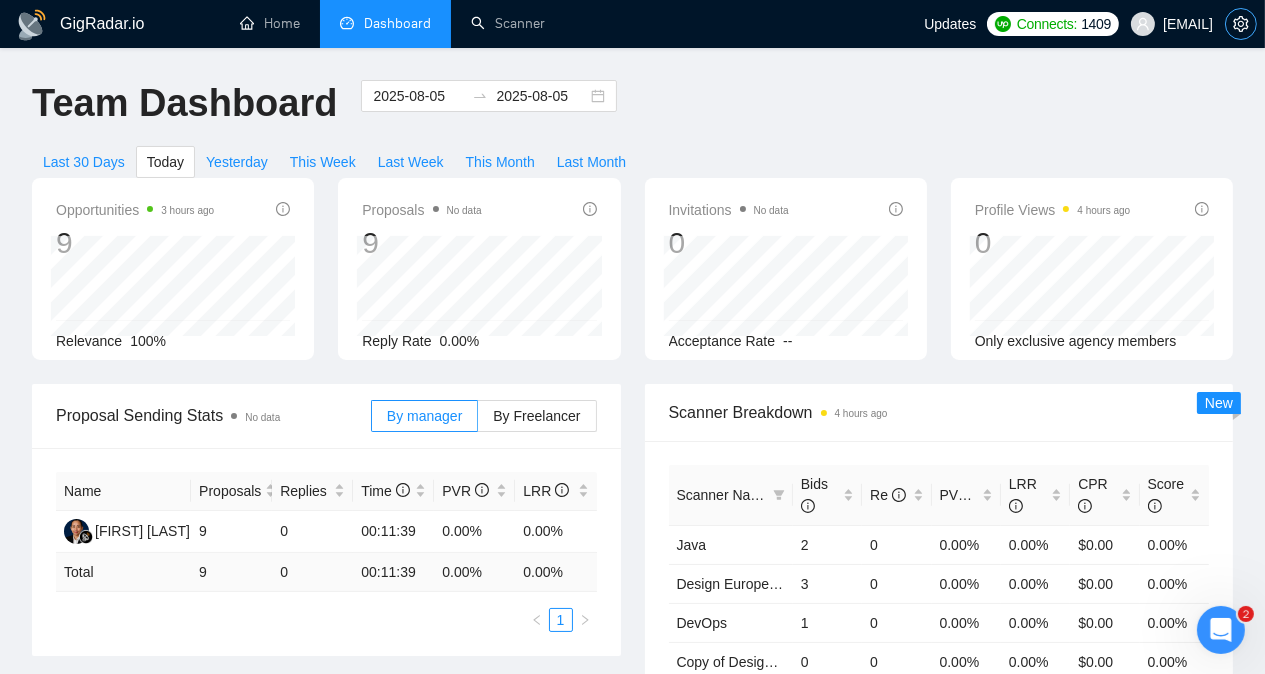 click at bounding box center (1241, 24) 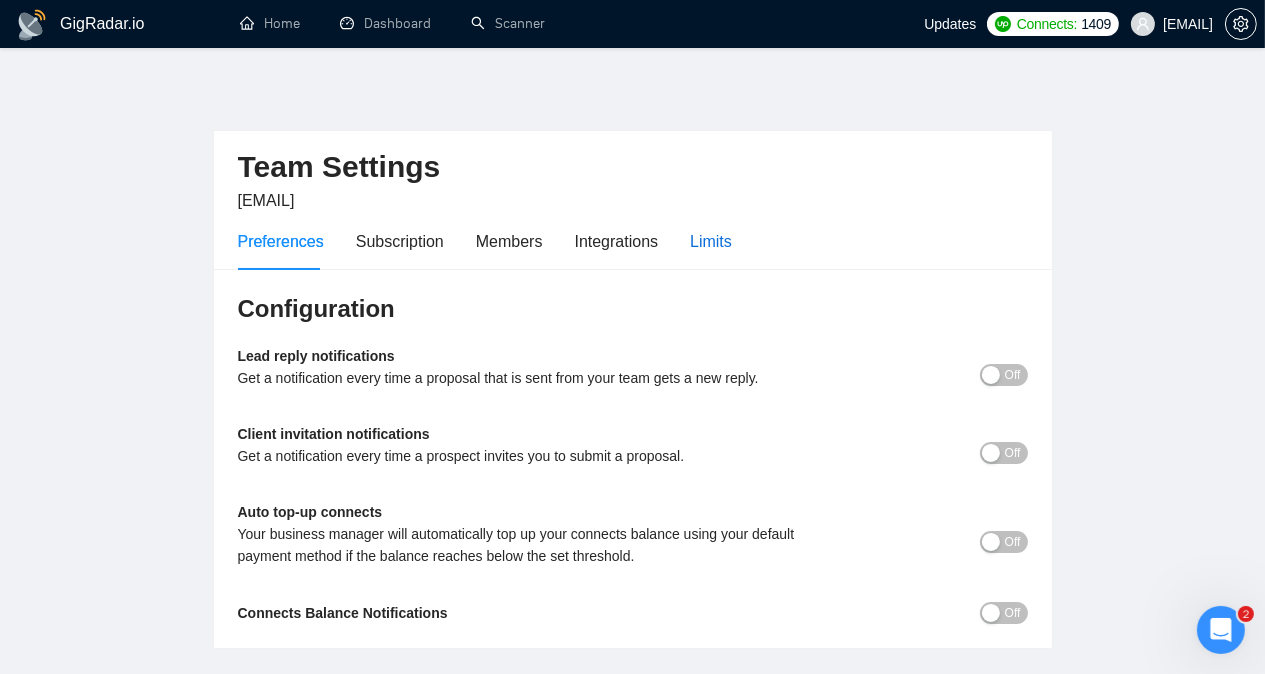 click on "Limits" at bounding box center (711, 241) 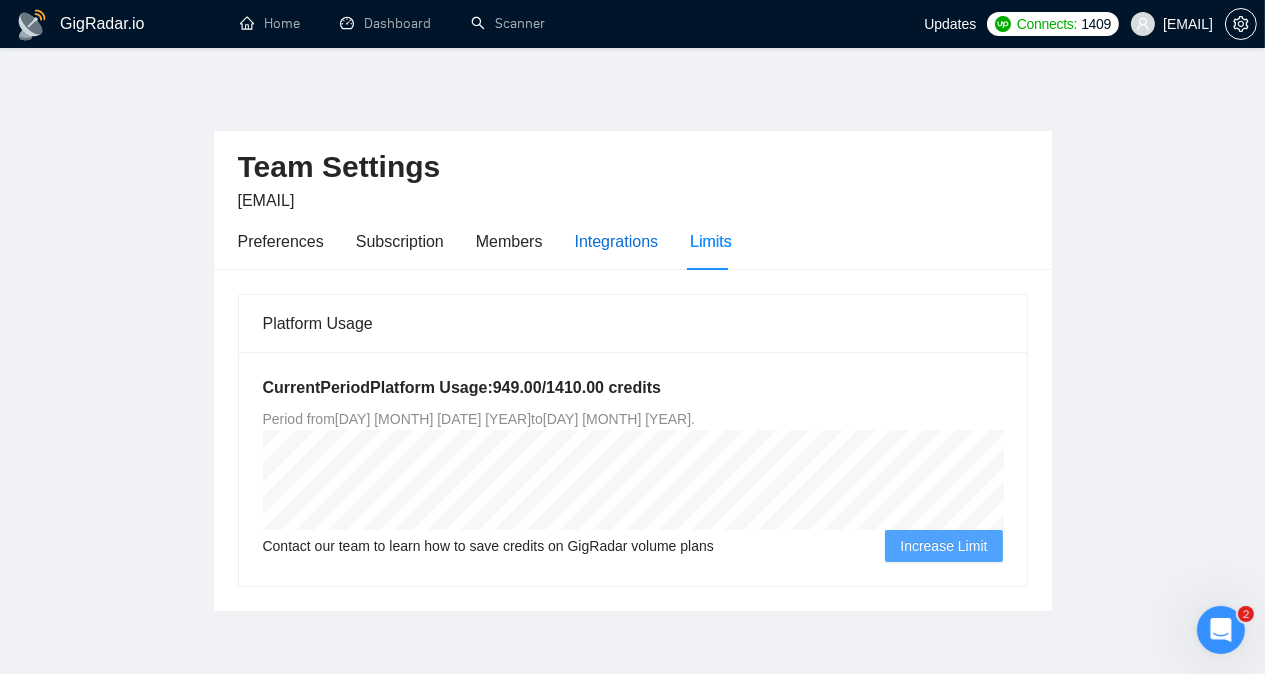 click on "Integrations" at bounding box center [617, 241] 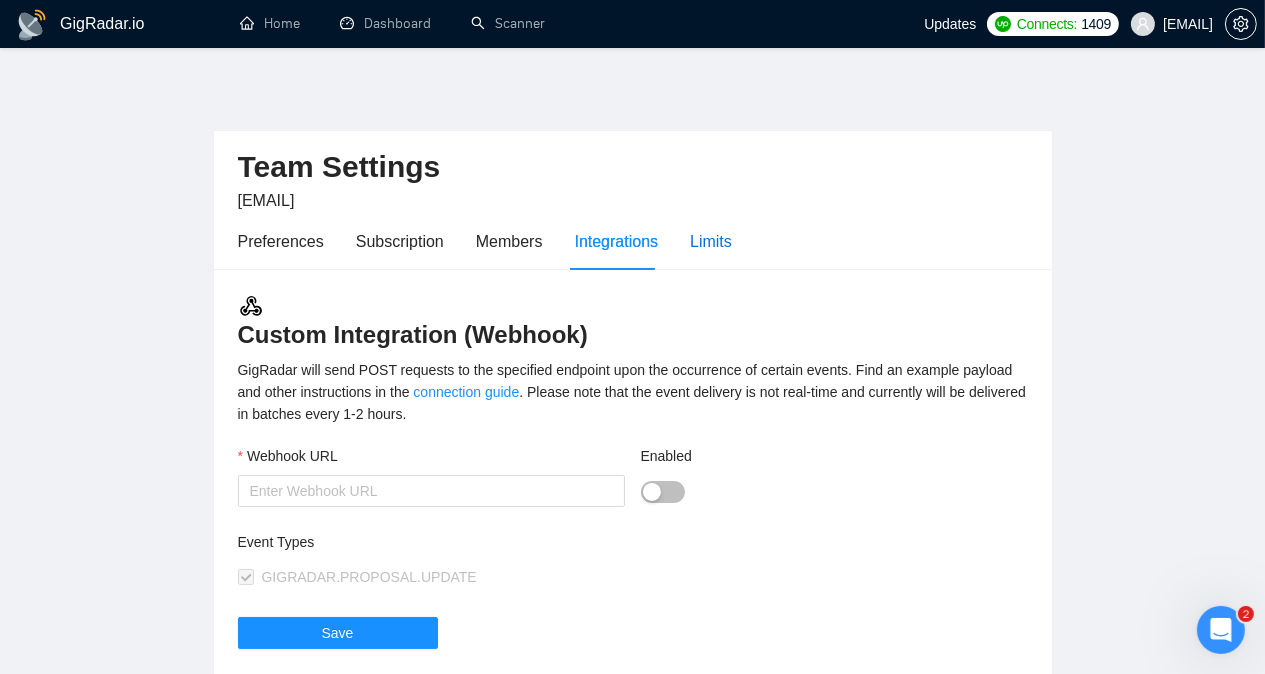 click on "Limits" at bounding box center (711, 241) 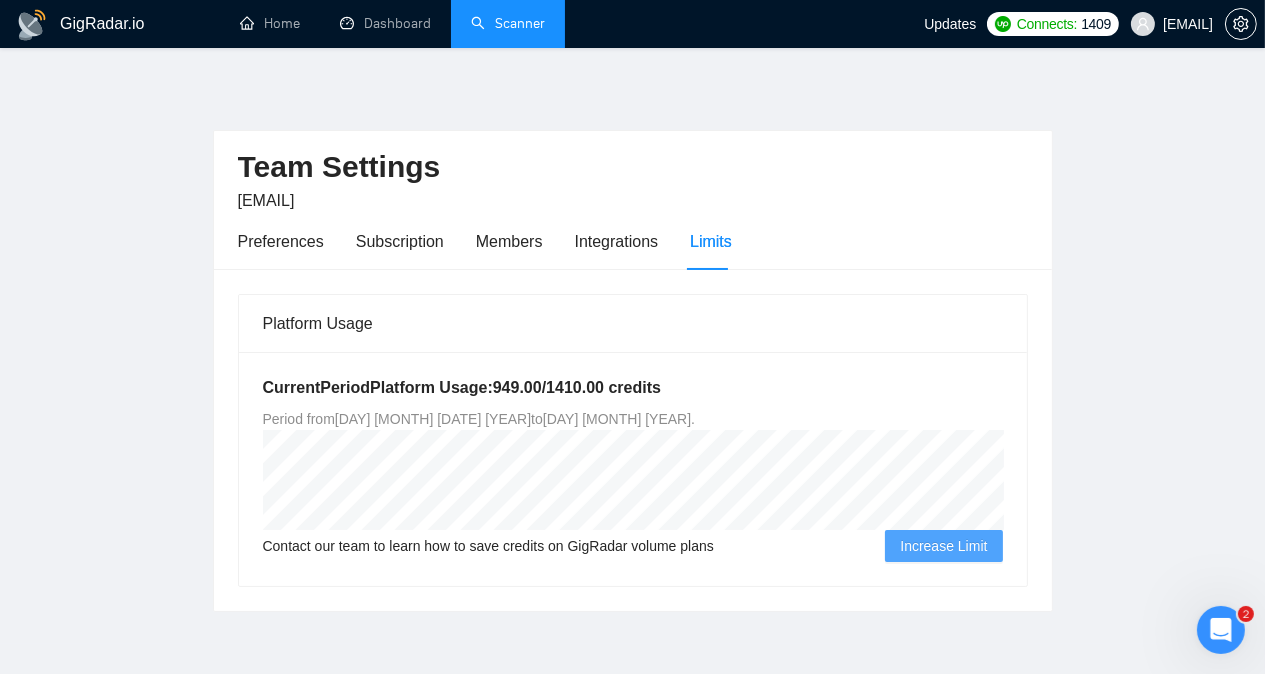 click on "Scanner" at bounding box center [508, 23] 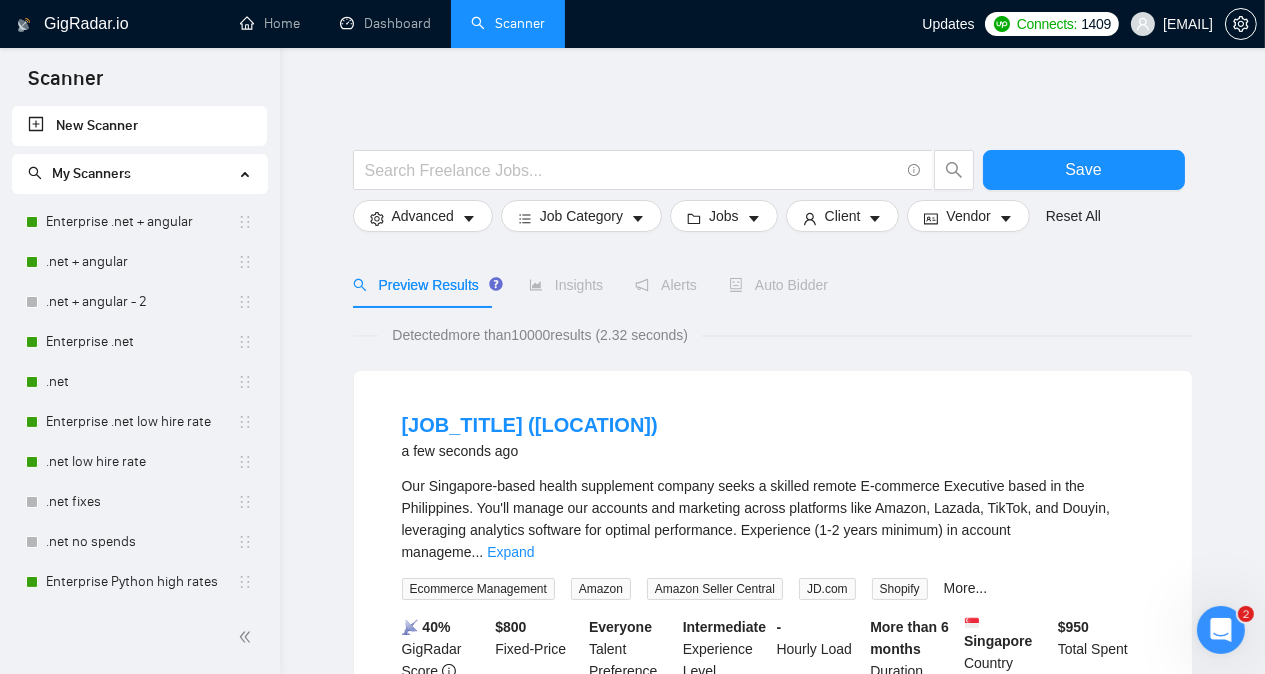 click at bounding box center (1220, 629) 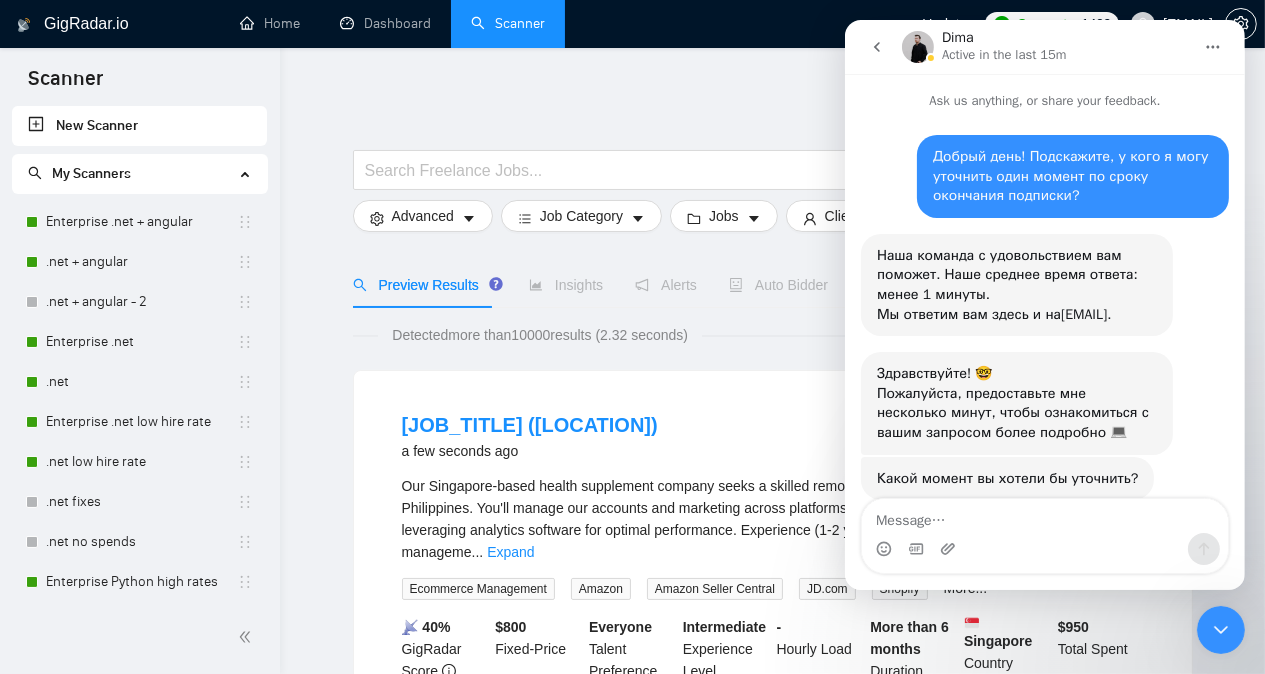 scroll, scrollTop: 756, scrollLeft: 0, axis: vertical 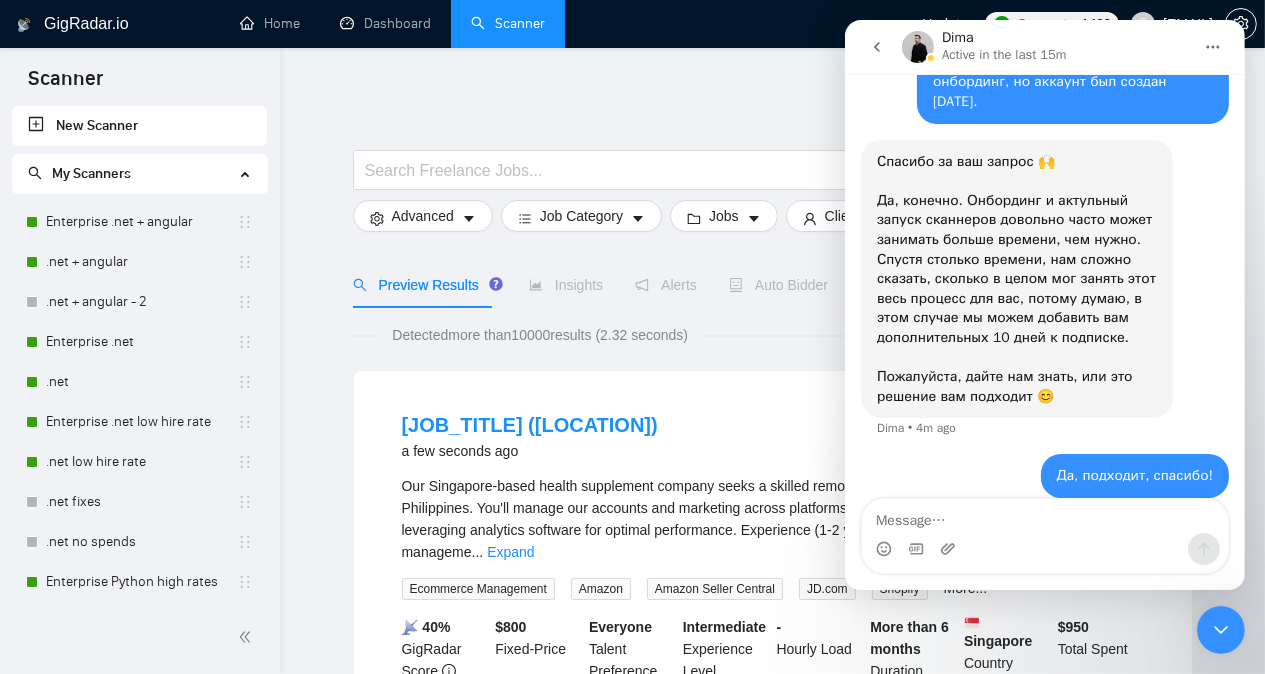 click 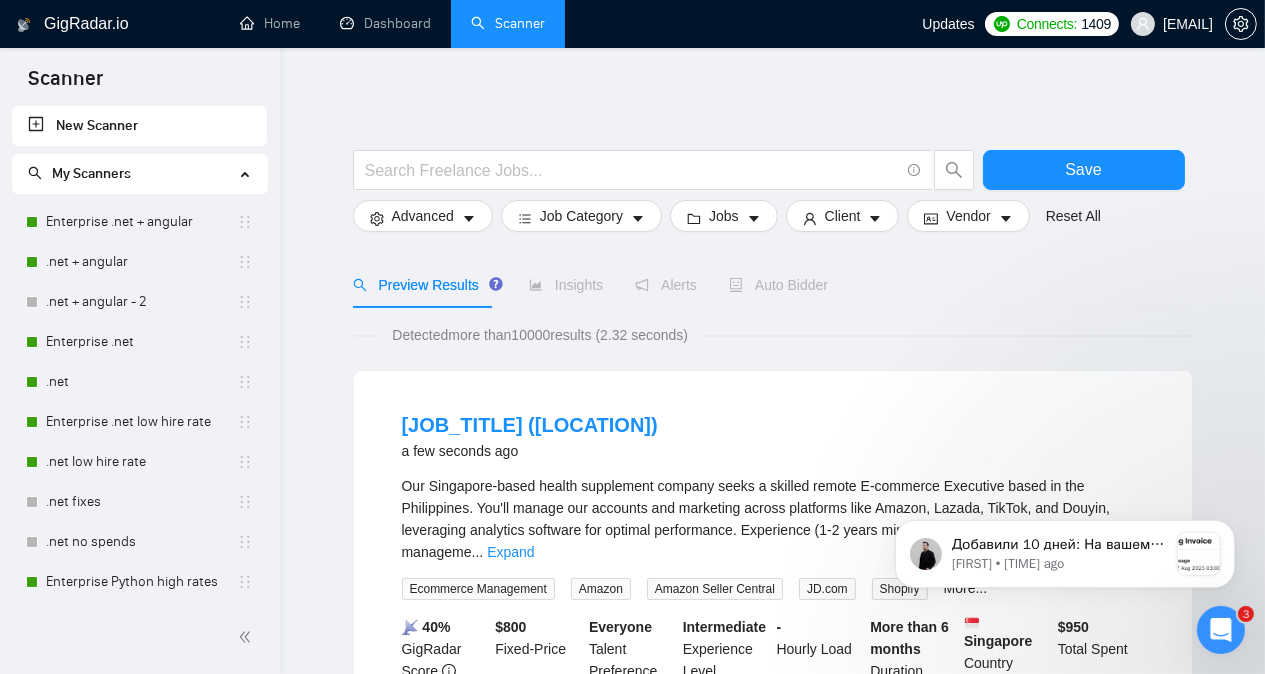 scroll, scrollTop: 0, scrollLeft: 0, axis: both 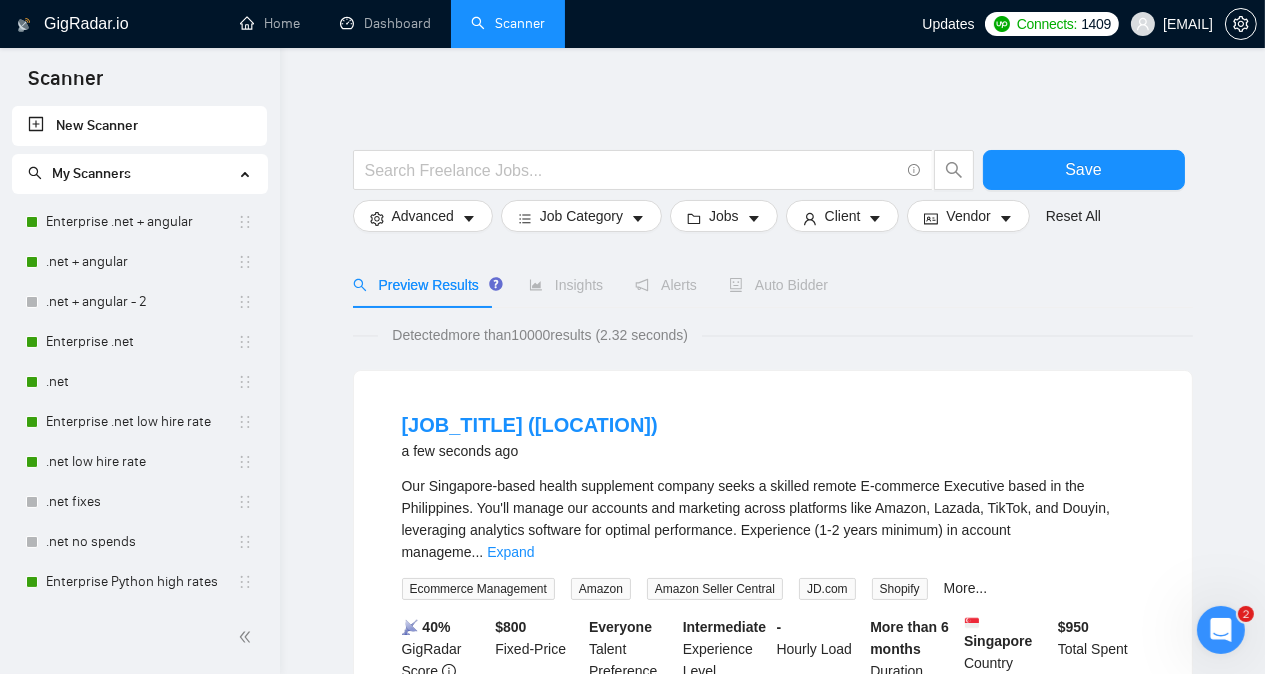 click 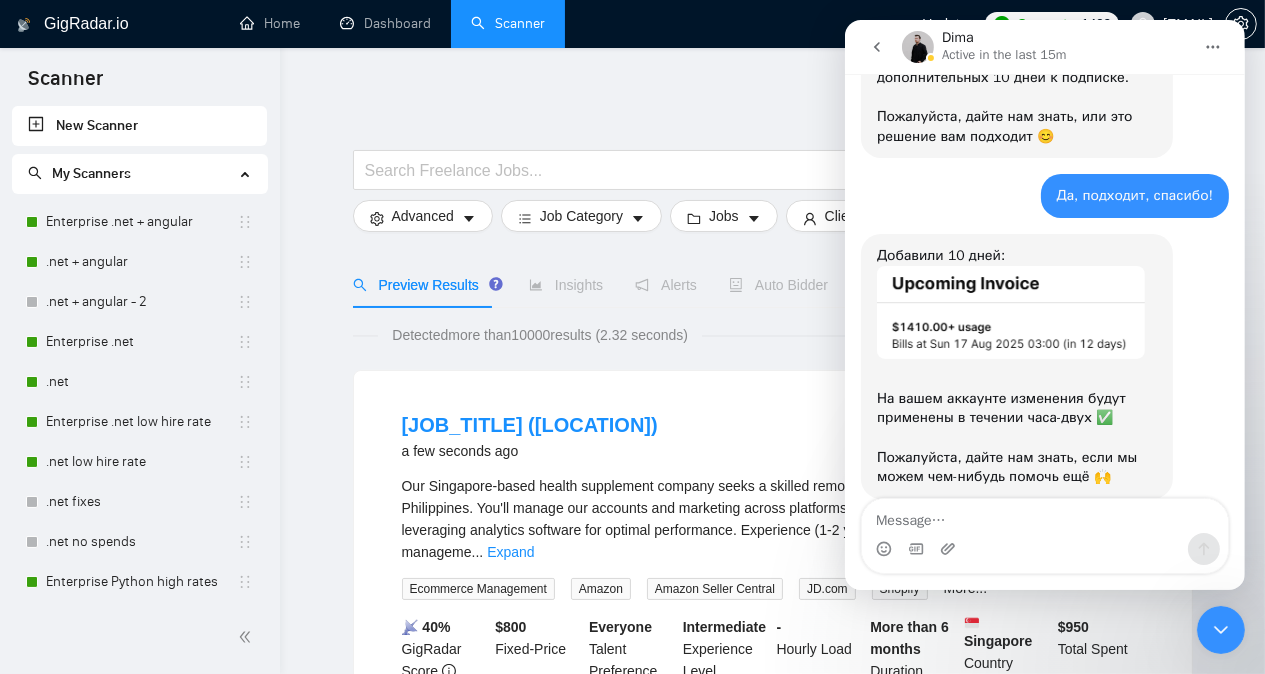 scroll, scrollTop: 1037, scrollLeft: 0, axis: vertical 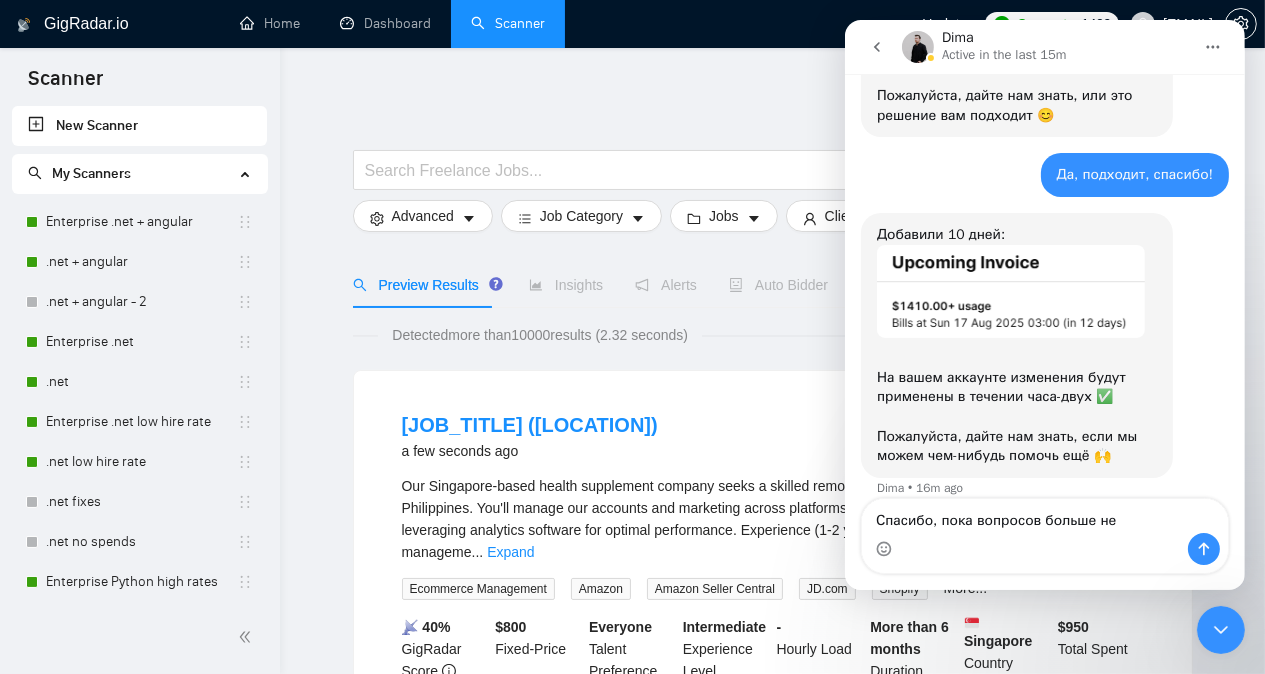 type on "Спасибо, пока вопросов больше нет" 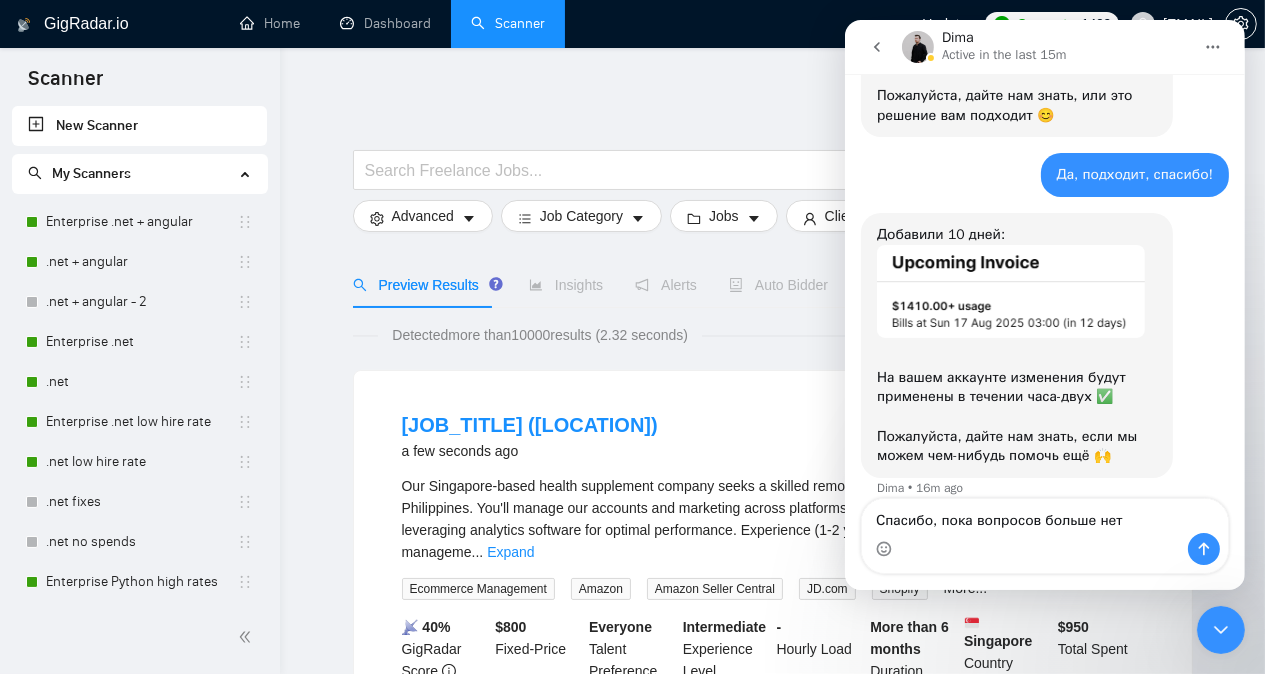 type 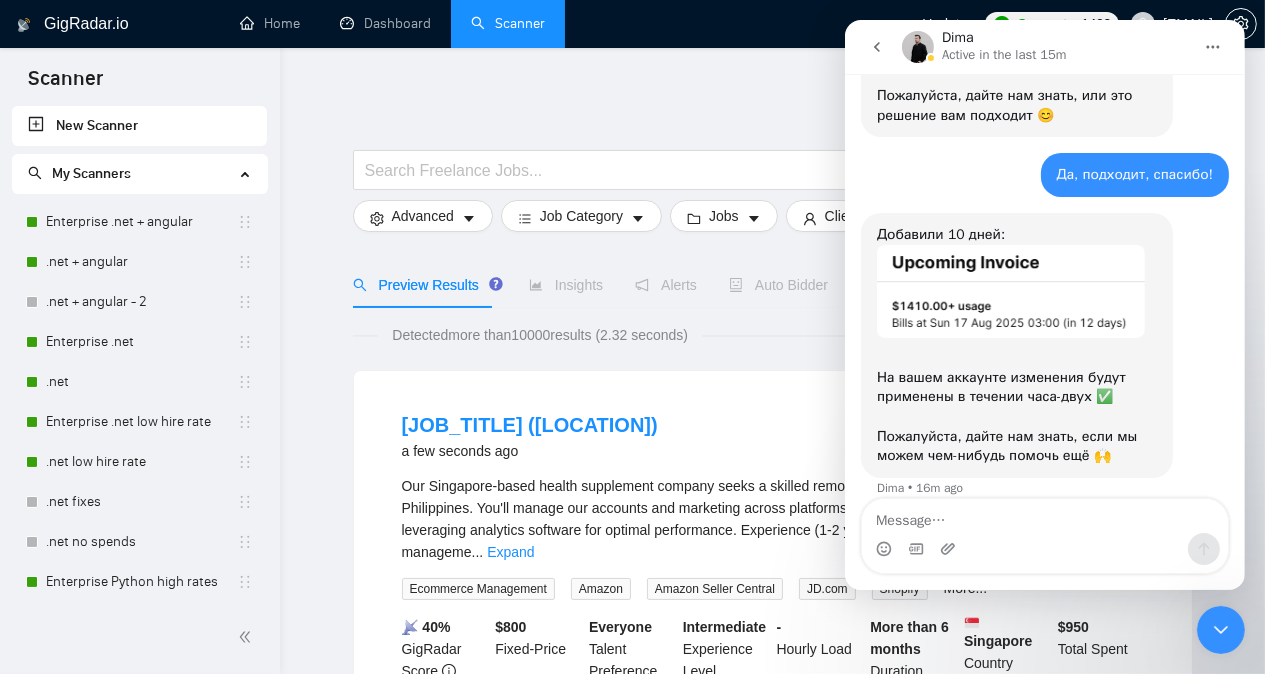 scroll, scrollTop: 1096, scrollLeft: 0, axis: vertical 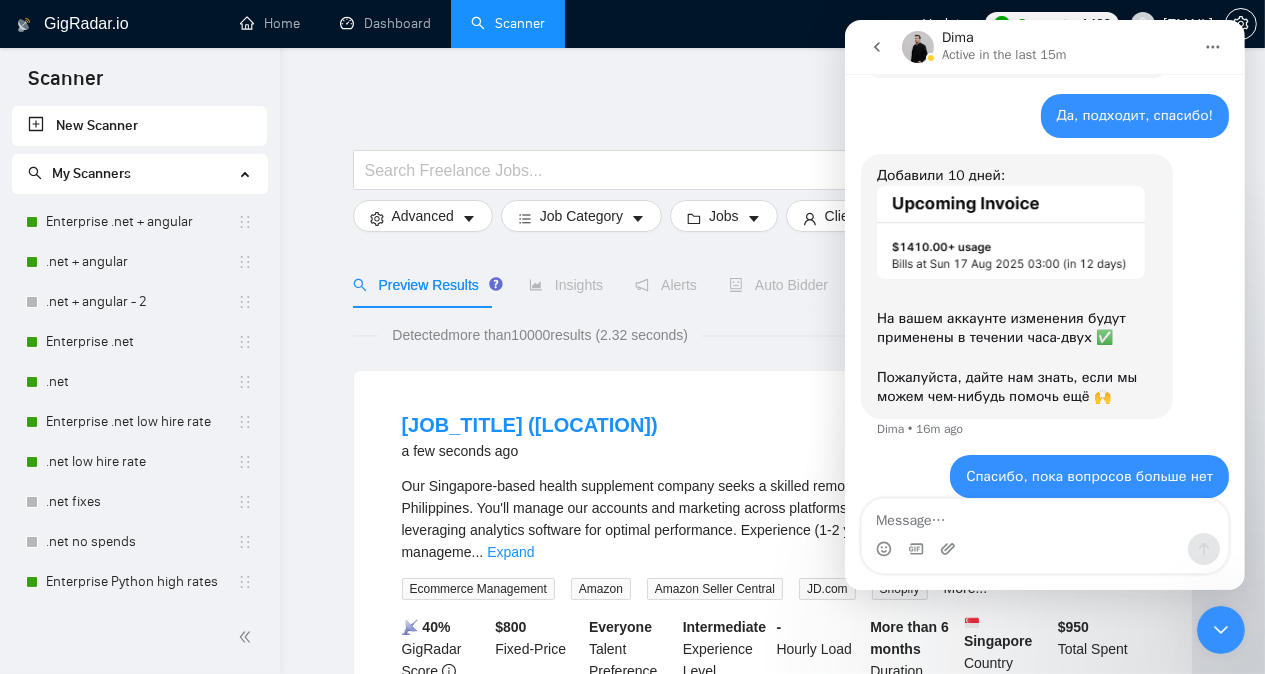 click 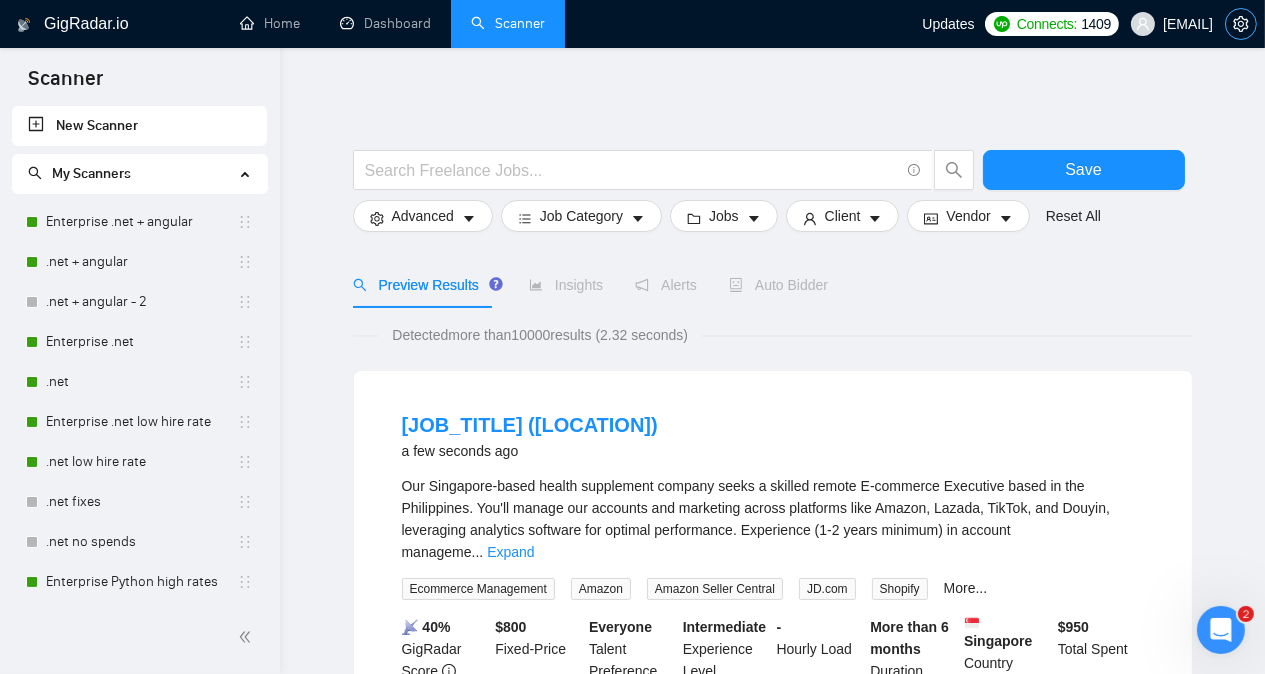 click 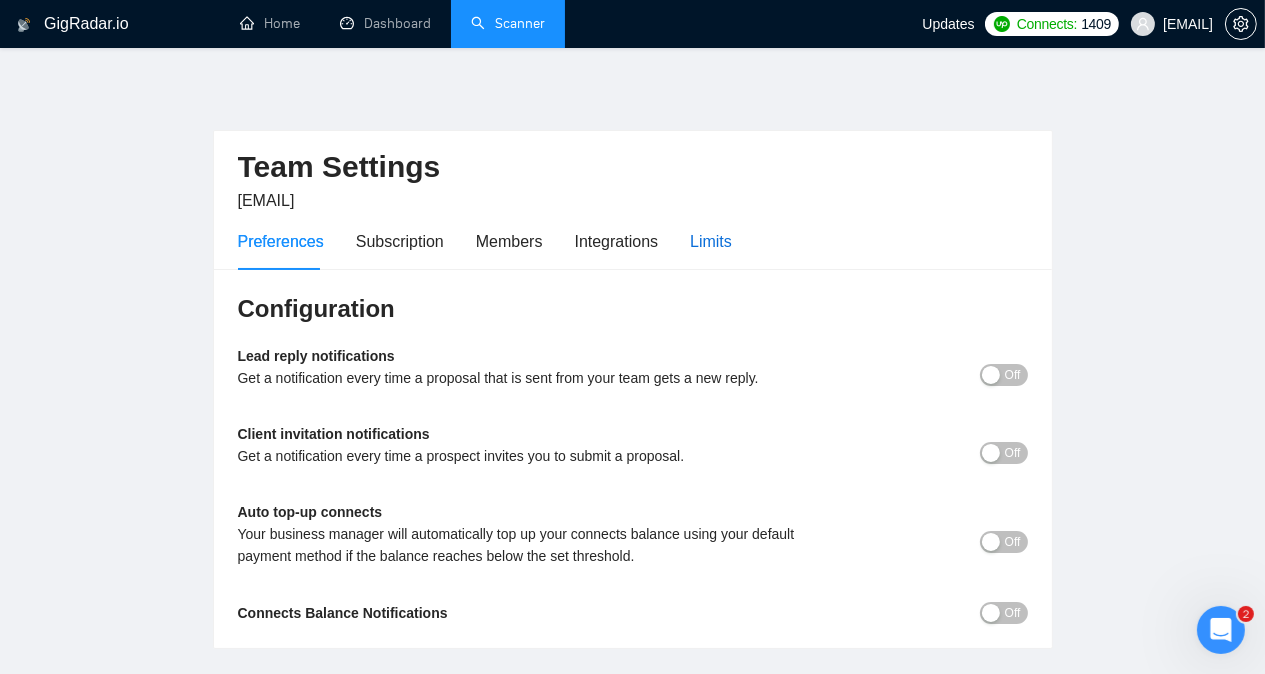 click on "Limits" at bounding box center (711, 241) 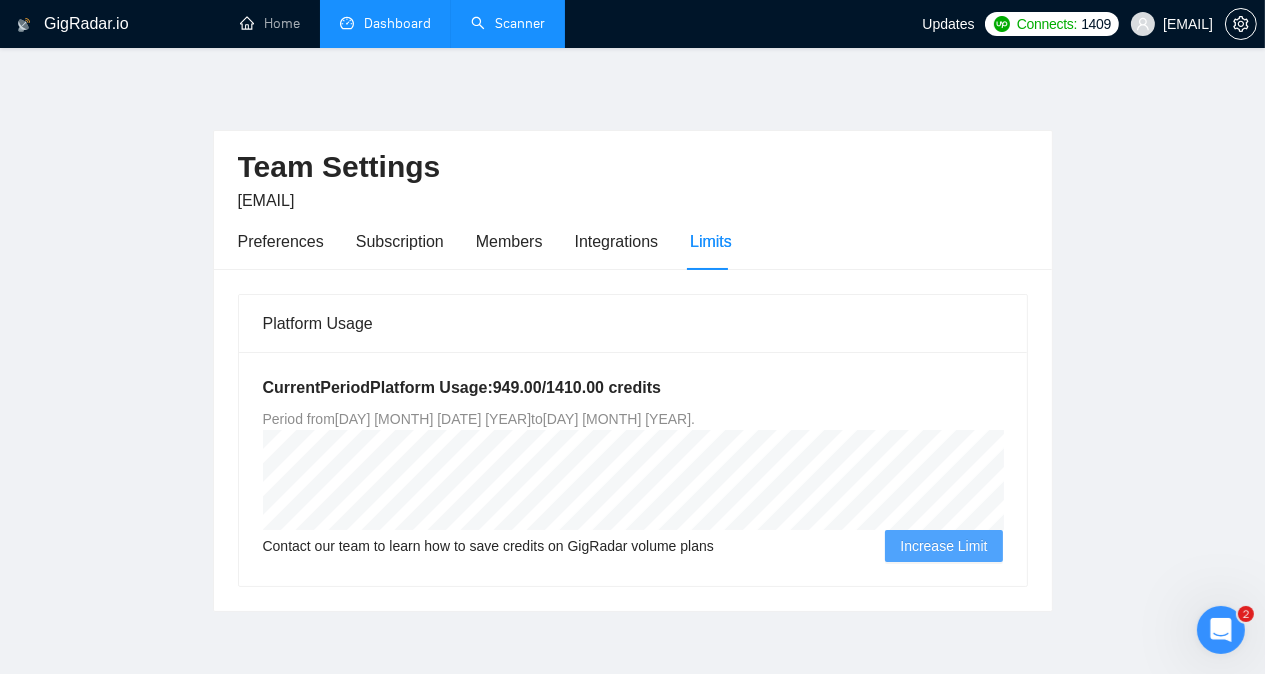 click on "Dashboard" at bounding box center (385, 23) 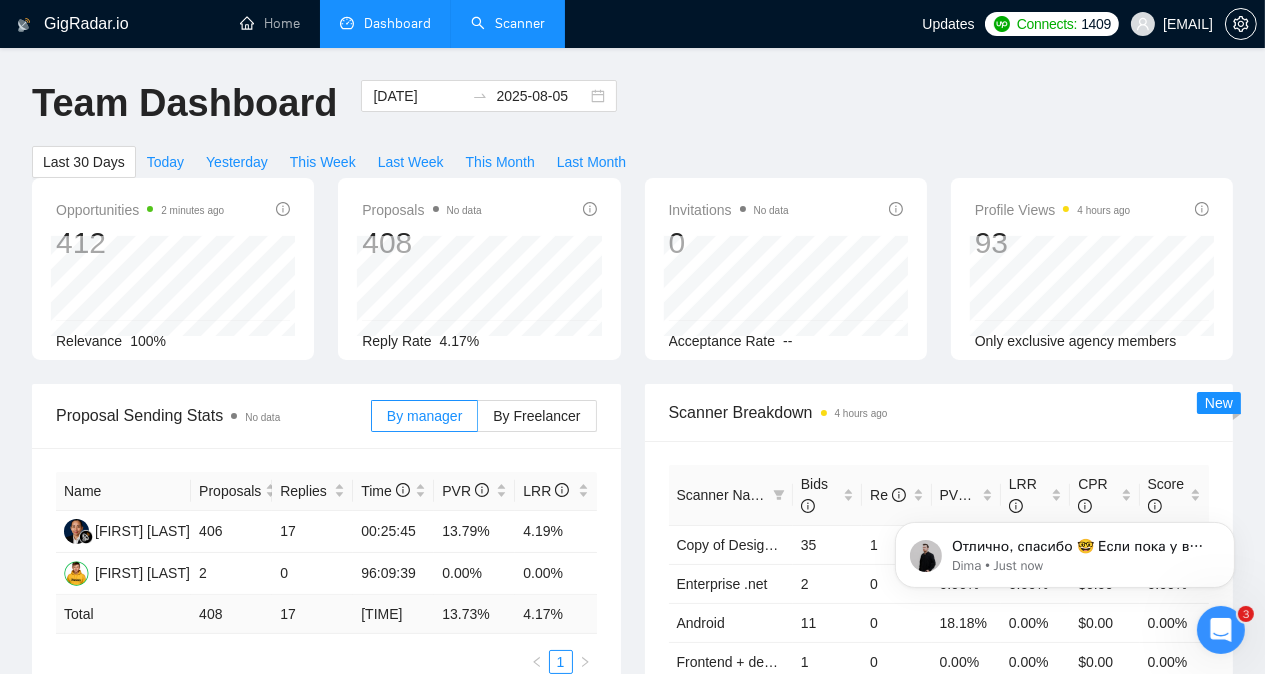scroll, scrollTop: 0, scrollLeft: 0, axis: both 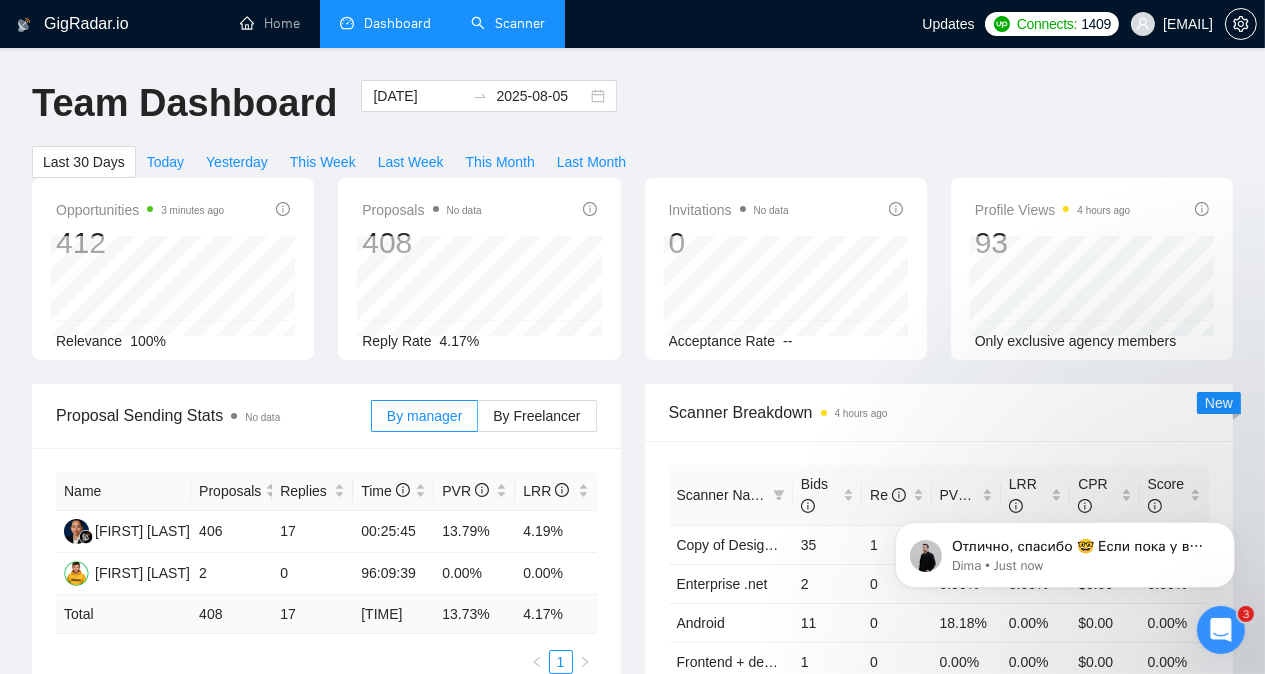click 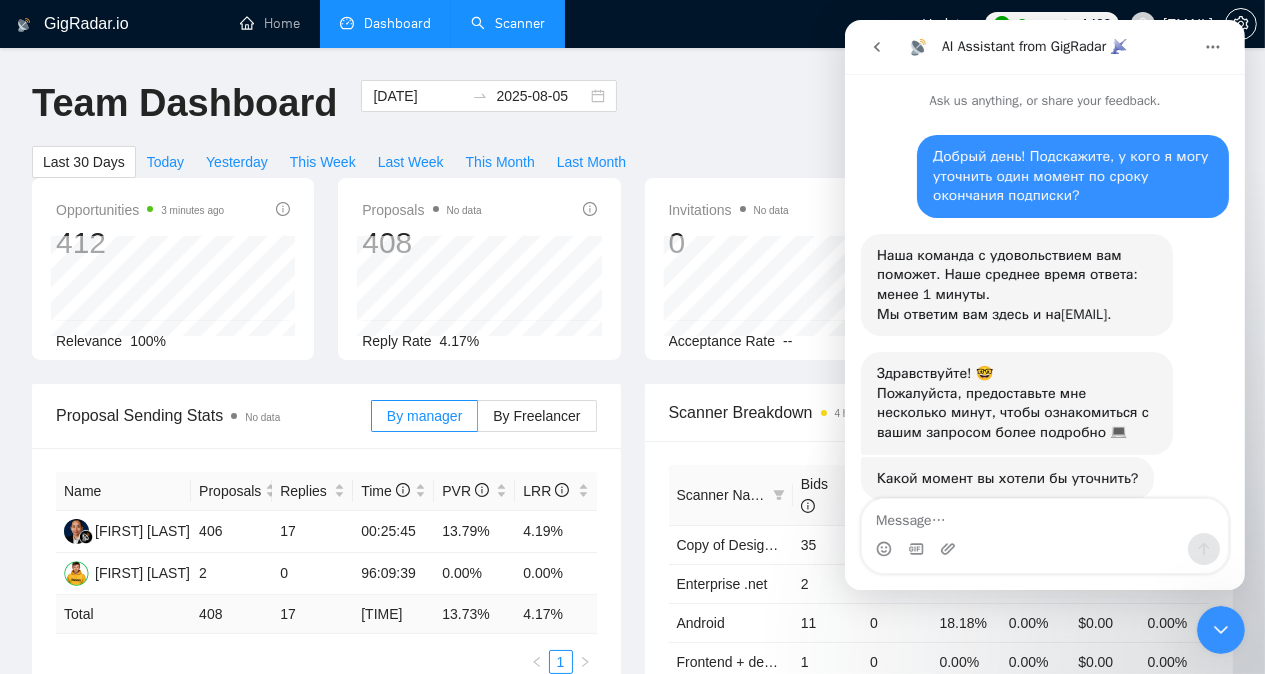scroll, scrollTop: 1040, scrollLeft: 0, axis: vertical 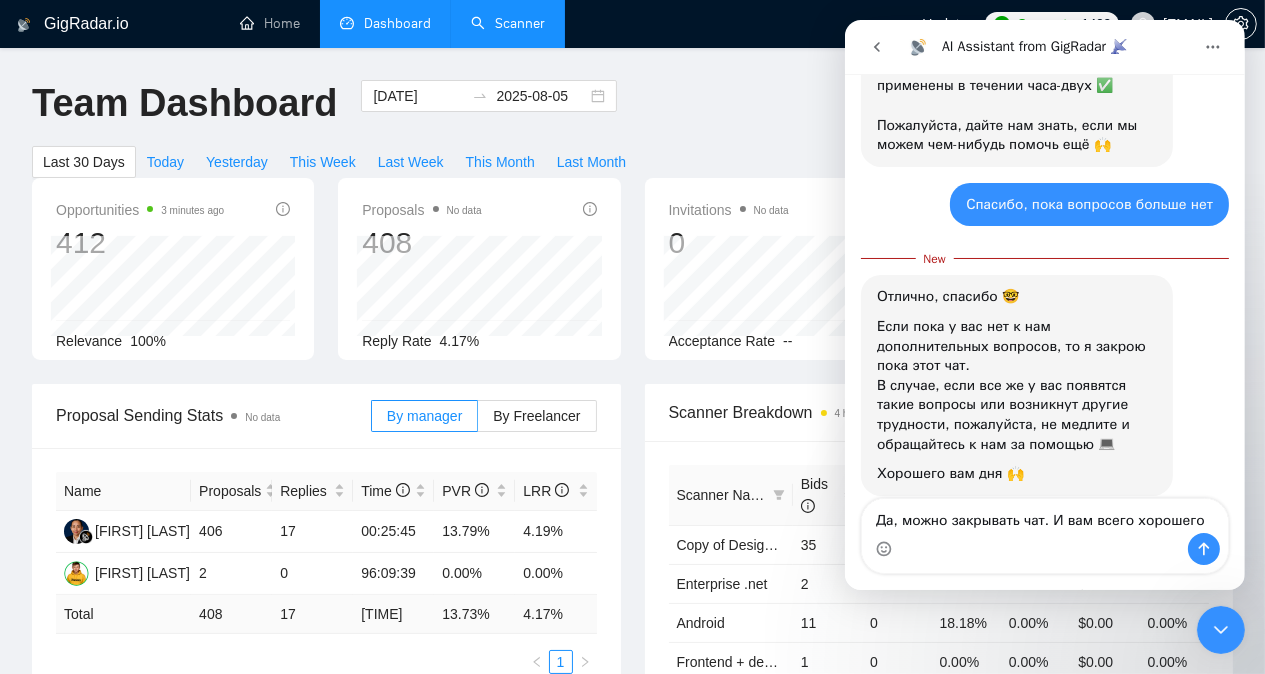 type on "Да, можно закрывать чат. И вам всего хорошего!" 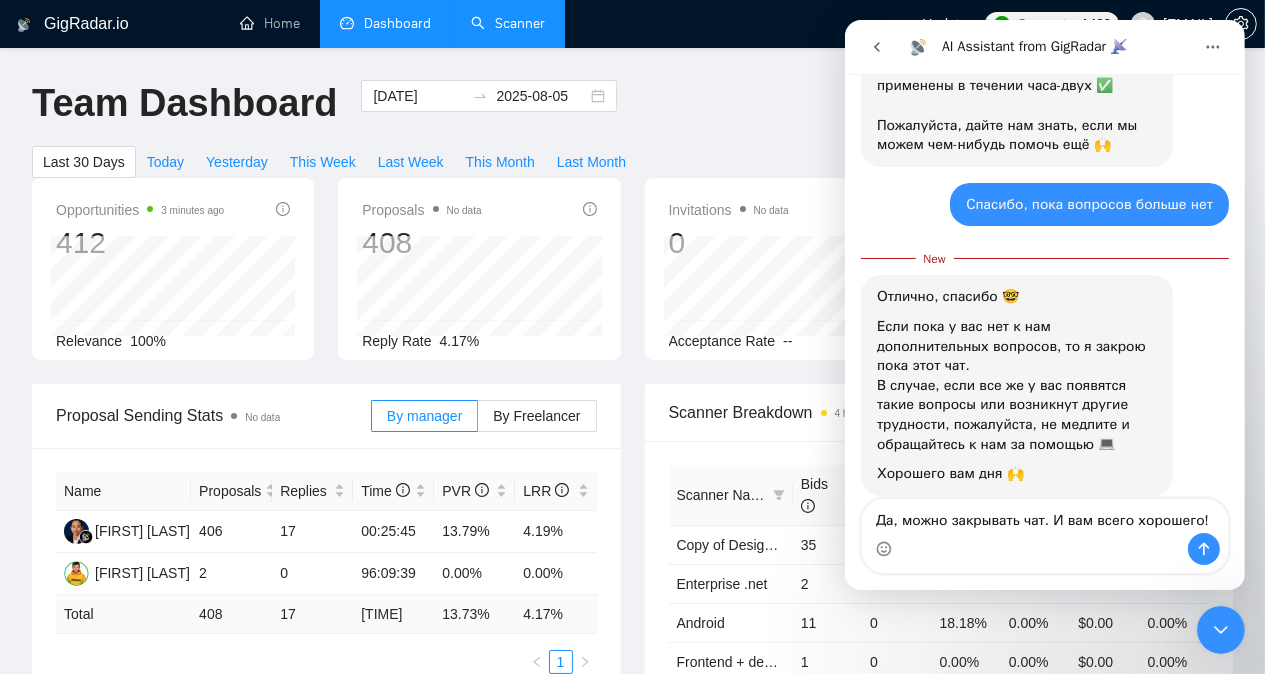type 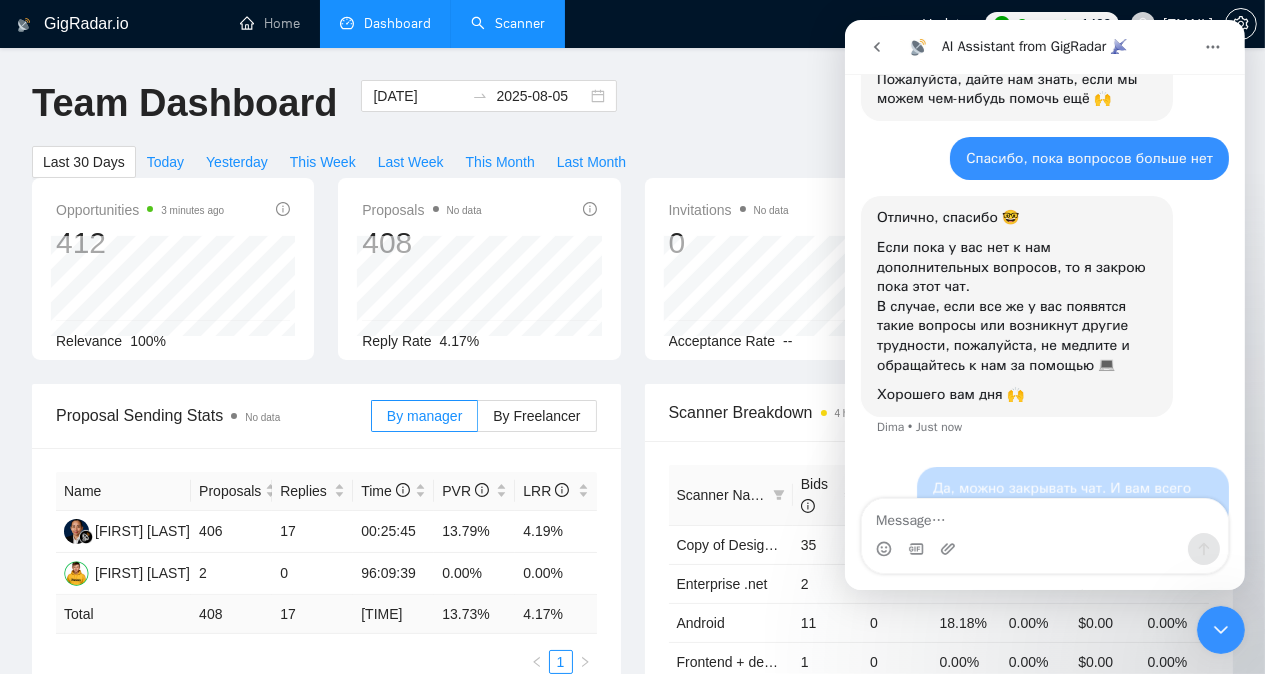 scroll, scrollTop: 1392, scrollLeft: 0, axis: vertical 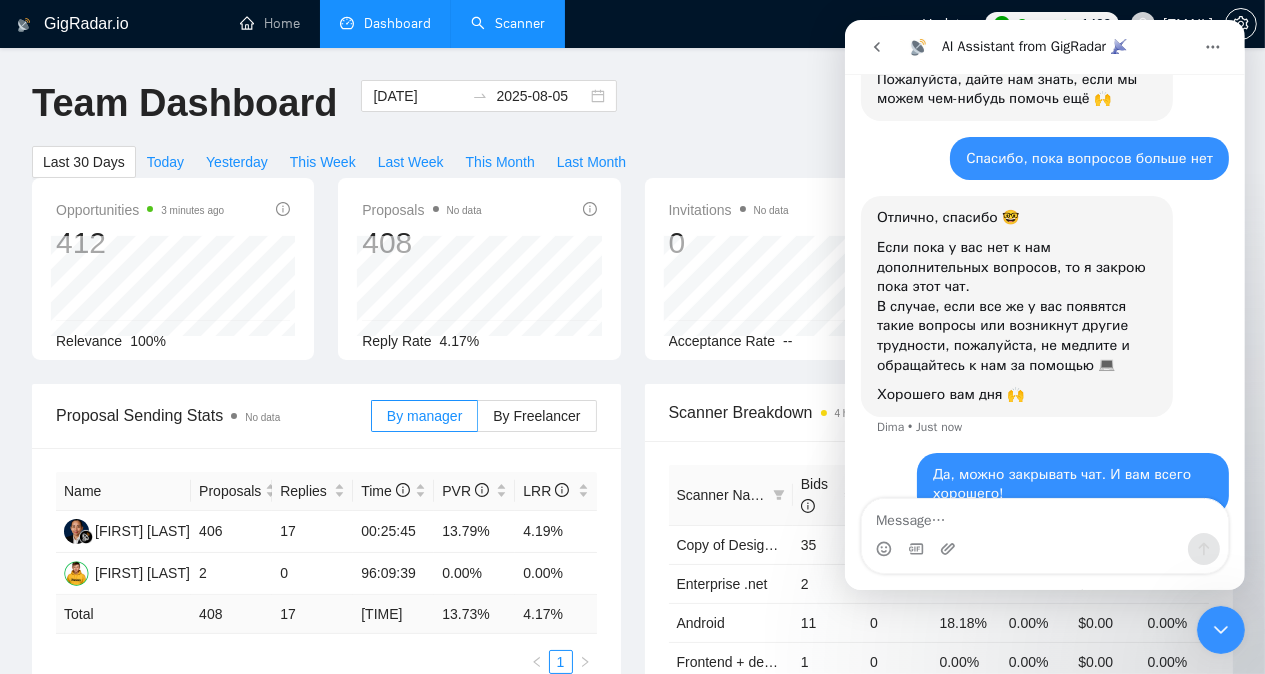 click 